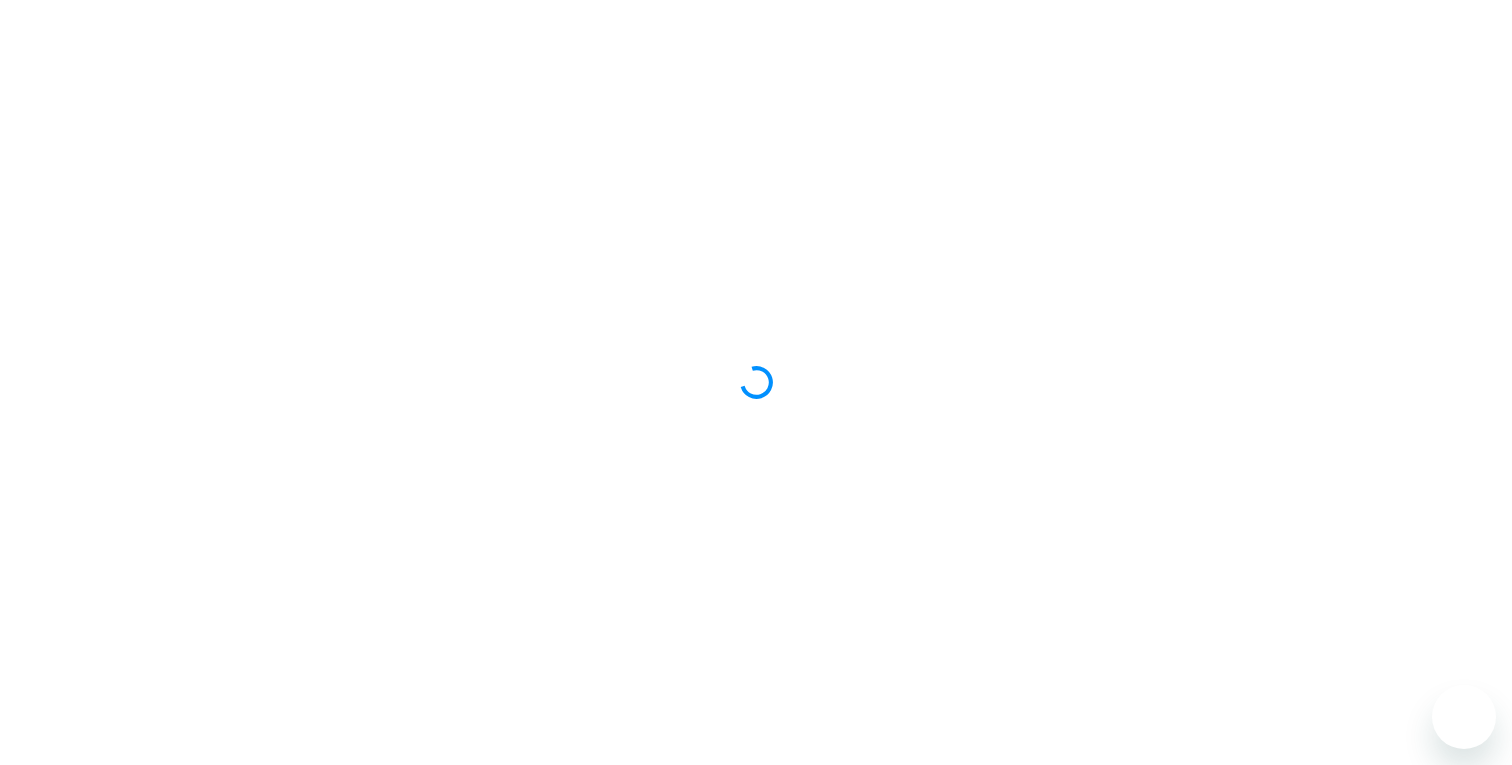 scroll, scrollTop: 0, scrollLeft: 0, axis: both 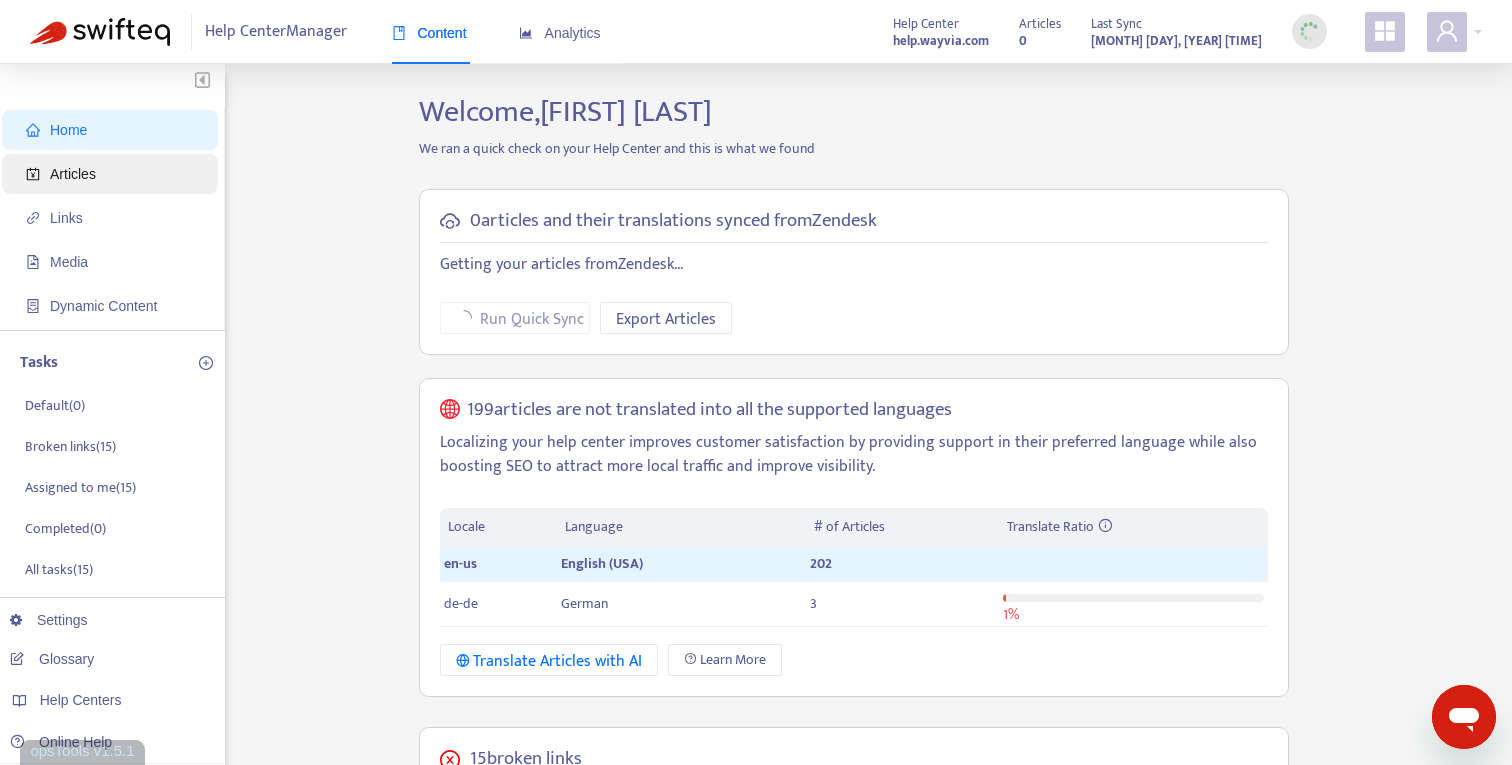 click on "Articles" at bounding box center (114, 174) 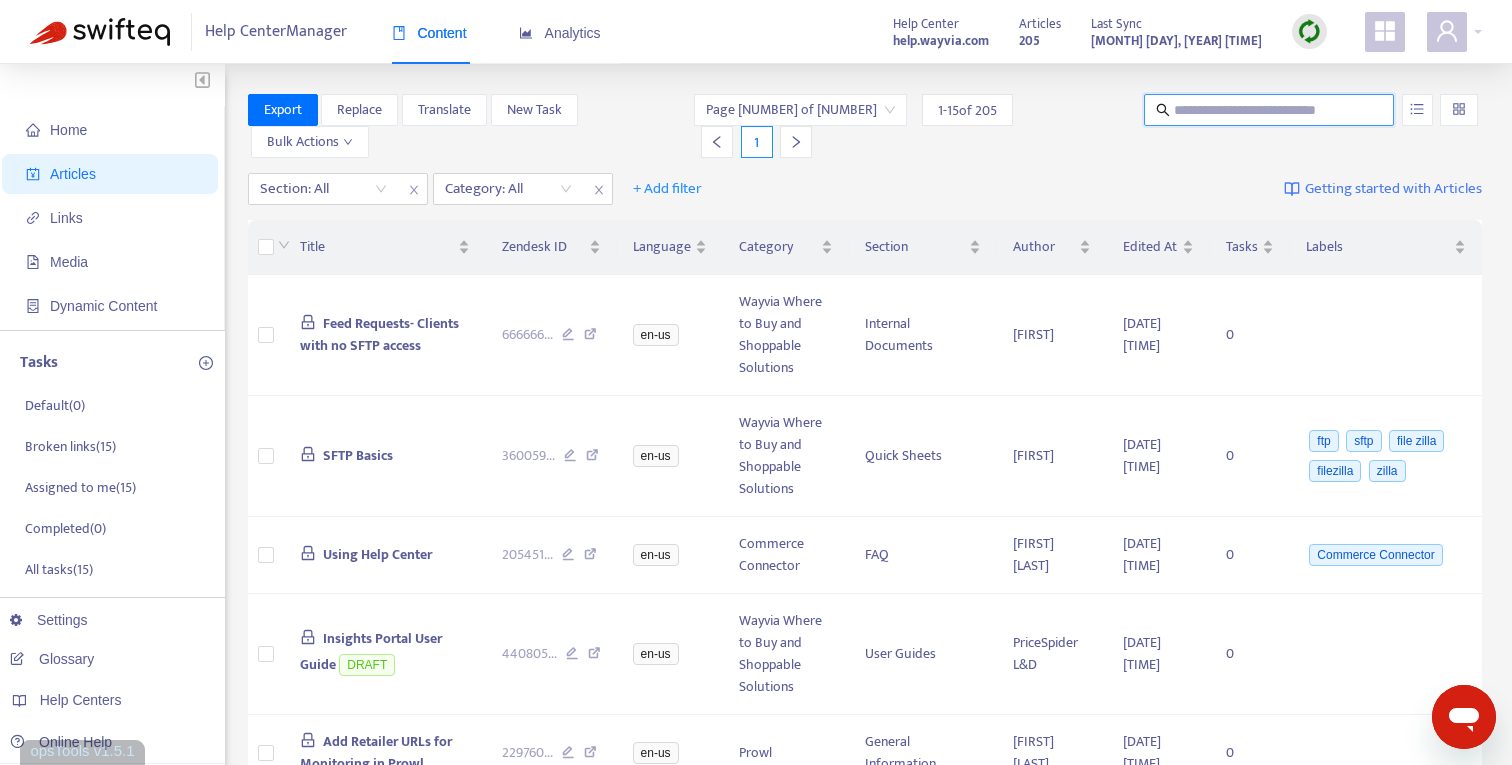 click at bounding box center (1270, 110) 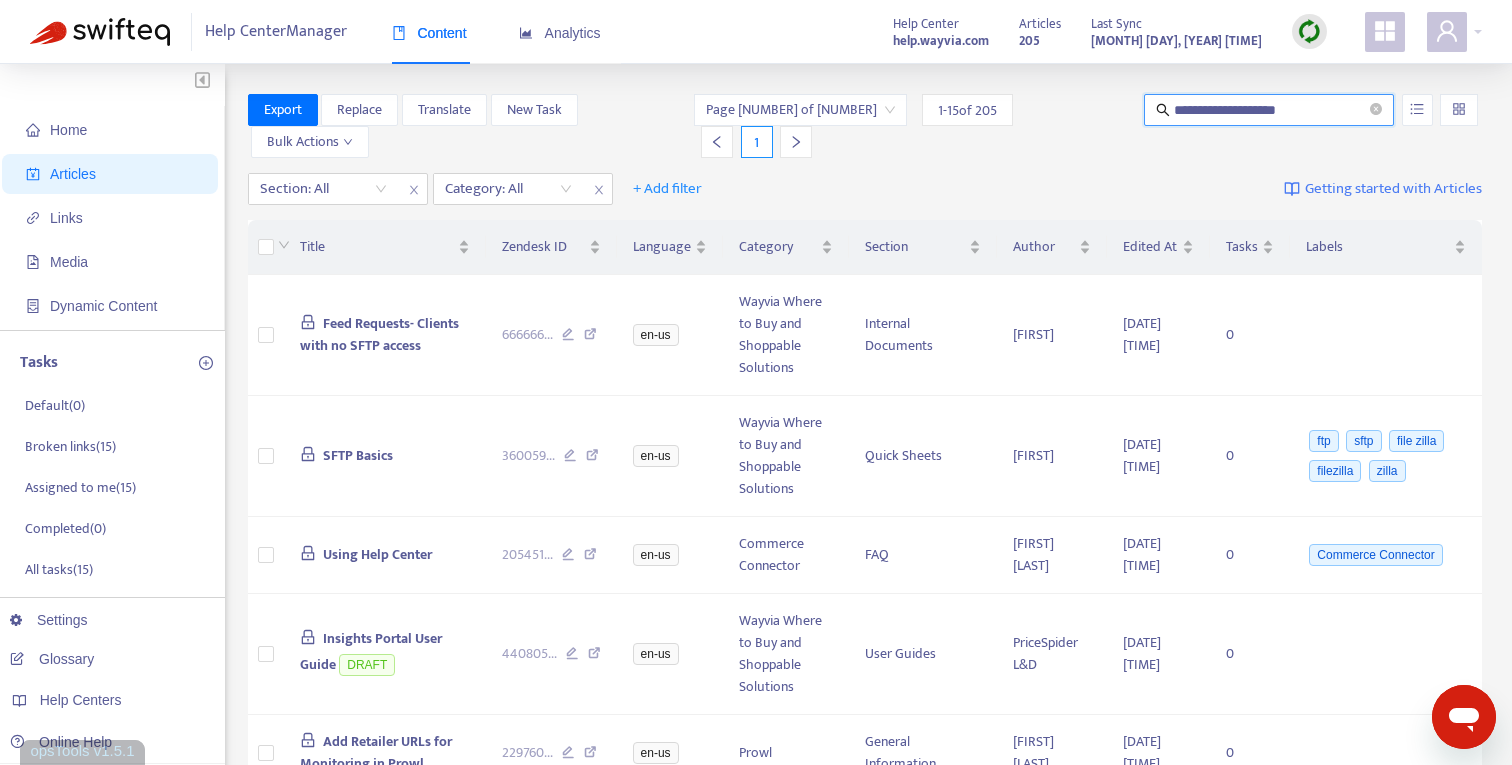 type on "**********" 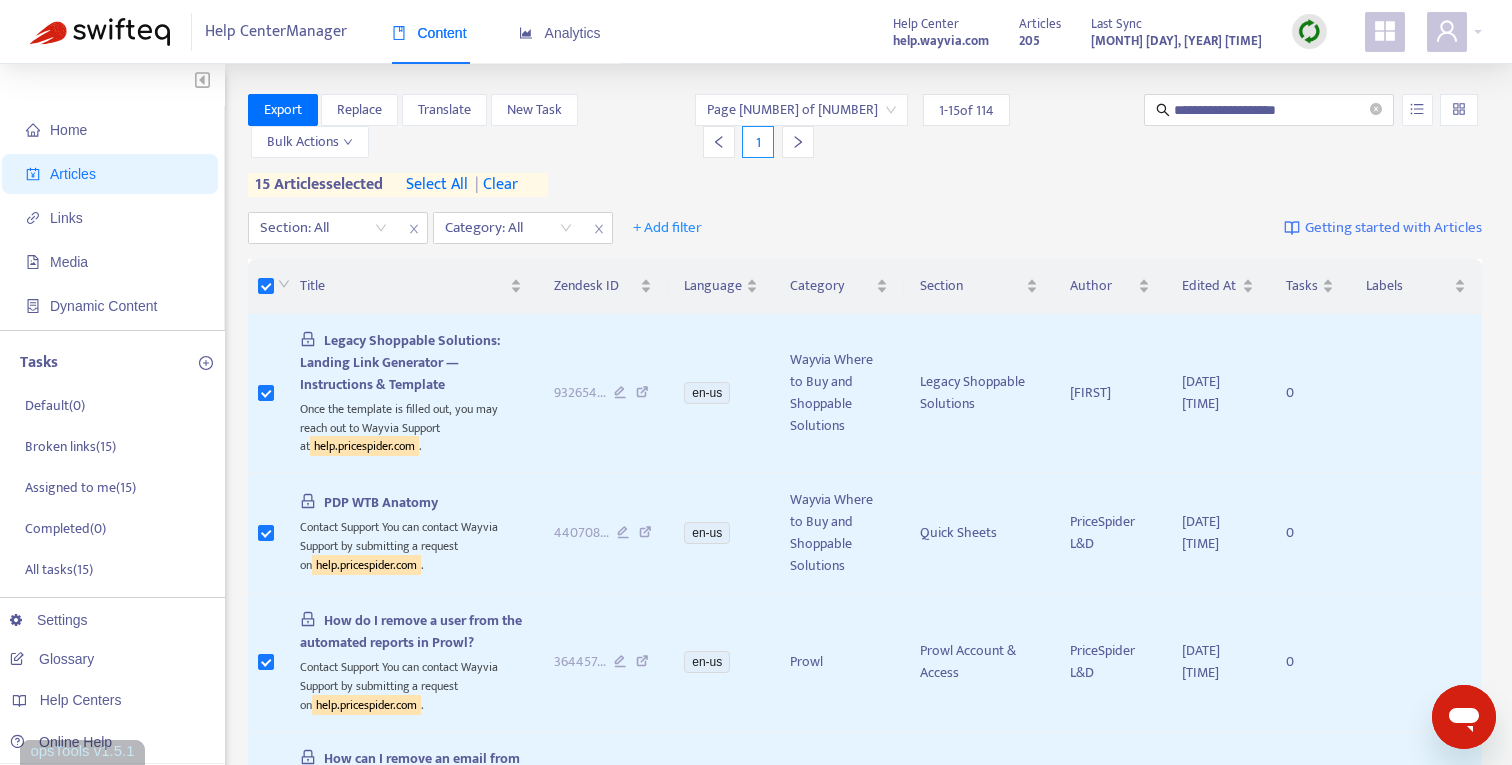 click on "select all" at bounding box center (437, 185) 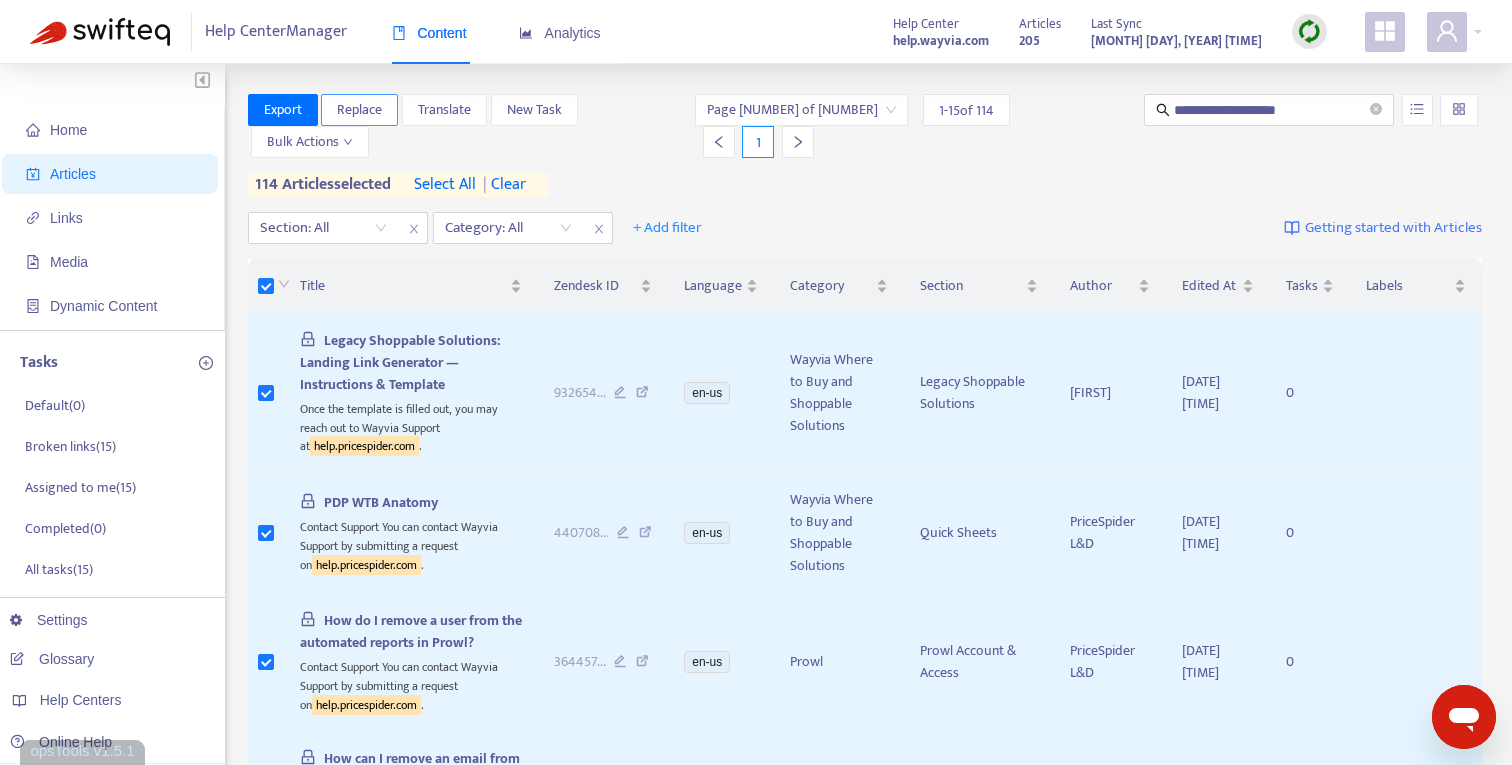 click on "Replace" at bounding box center [359, 110] 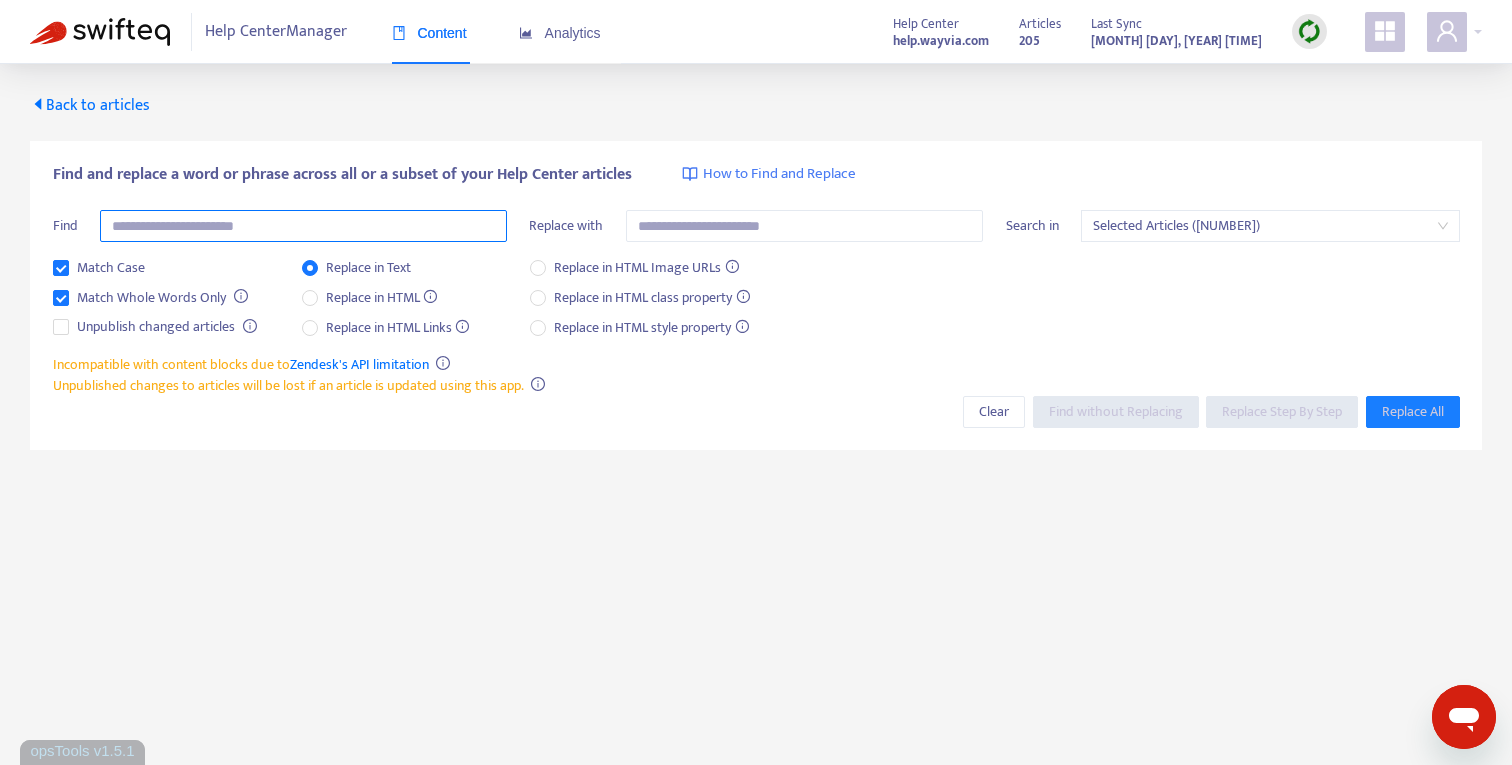 click at bounding box center [303, 226] 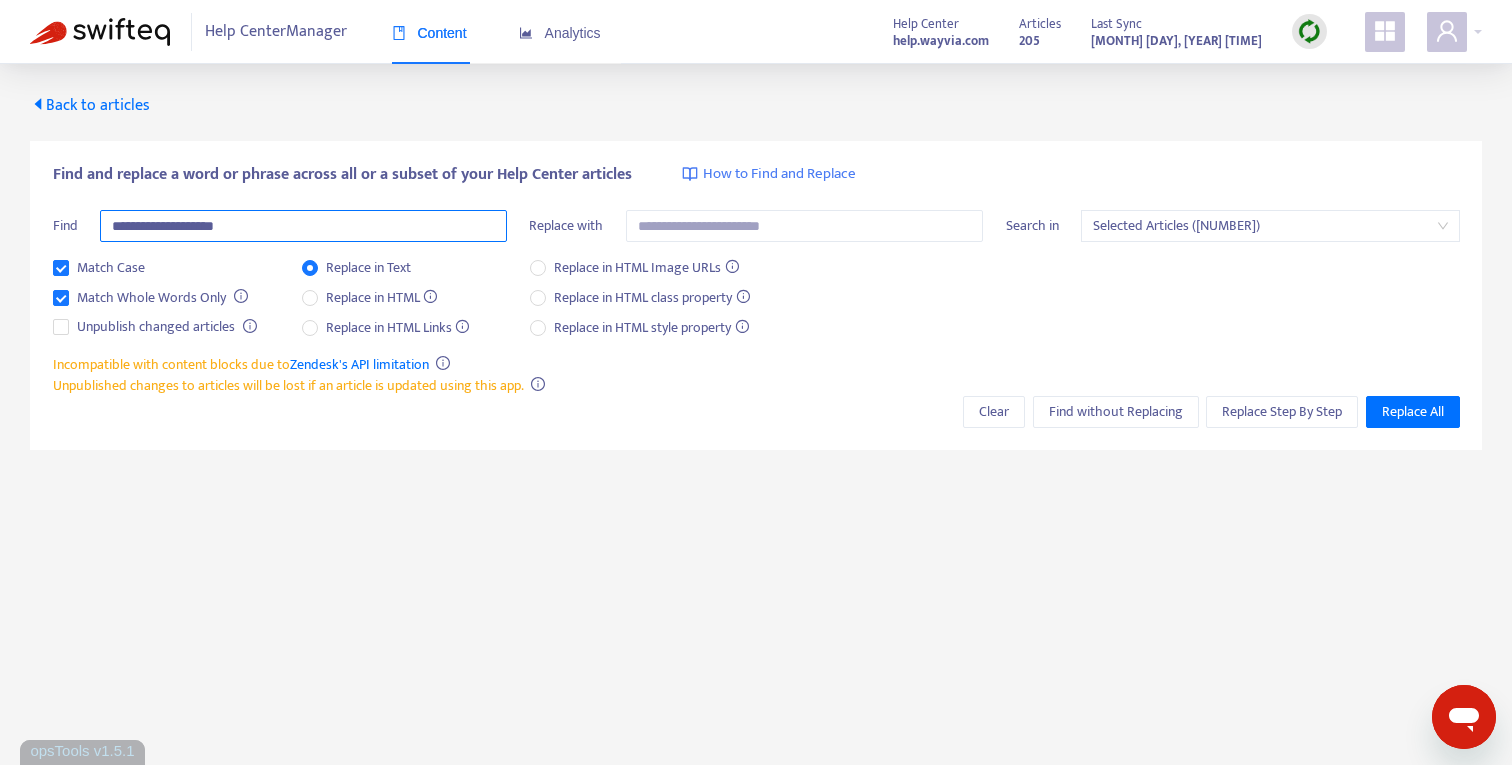type on "**********" 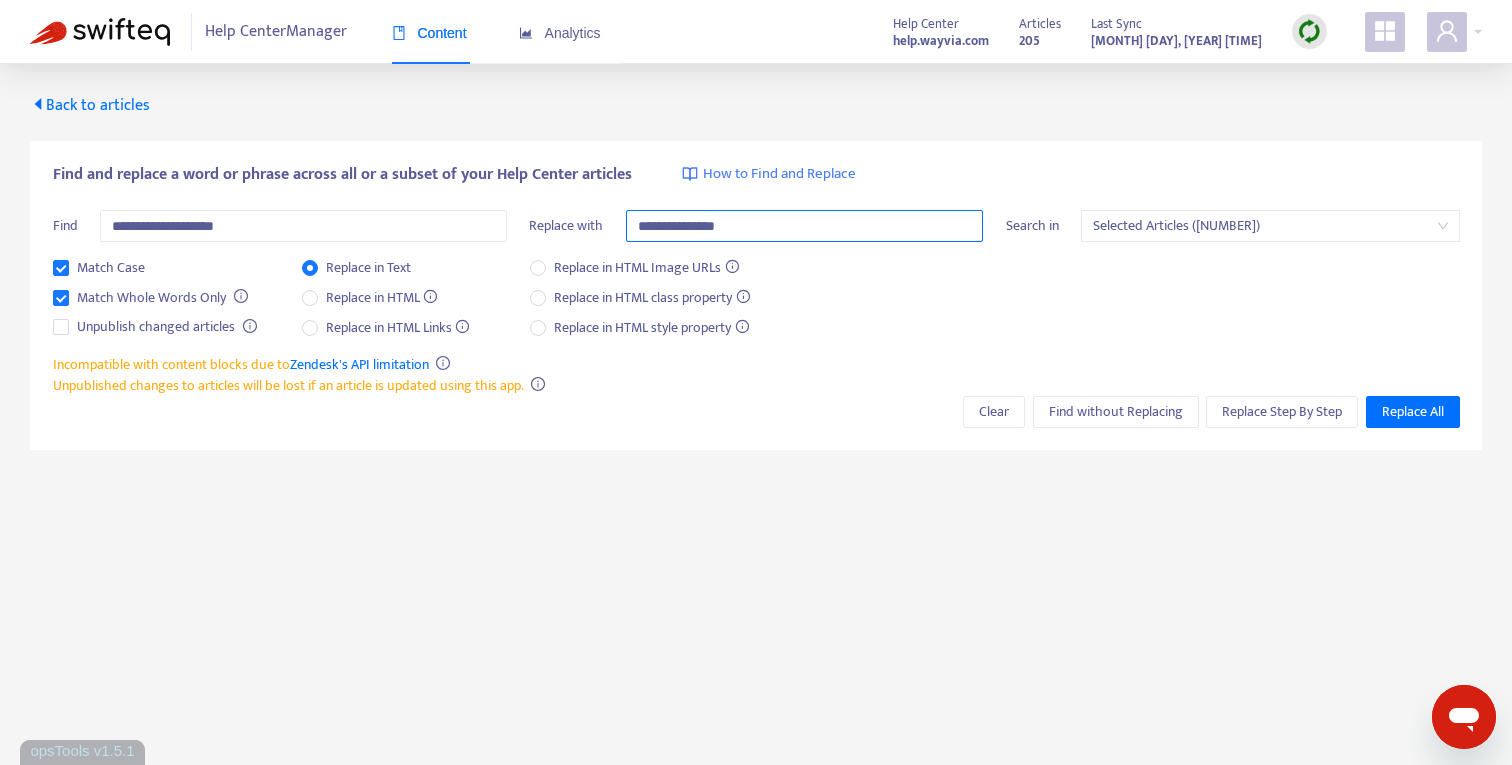 type on "**********" 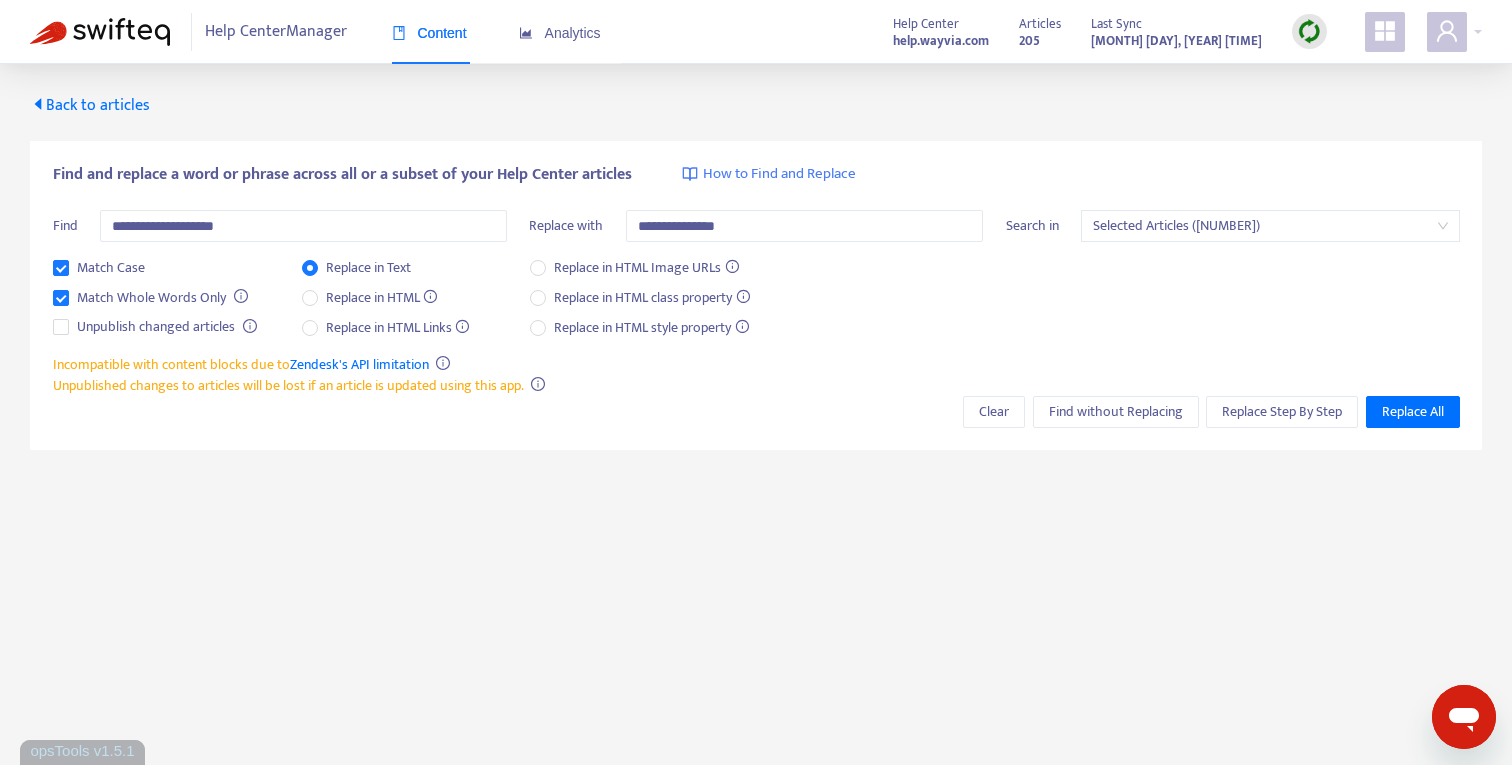 click on "Incompatible with content blocks due to  Zendesk's API limitation Unpublished changes to articles will be lost if an article is updated using this app." at bounding box center [756, 375] 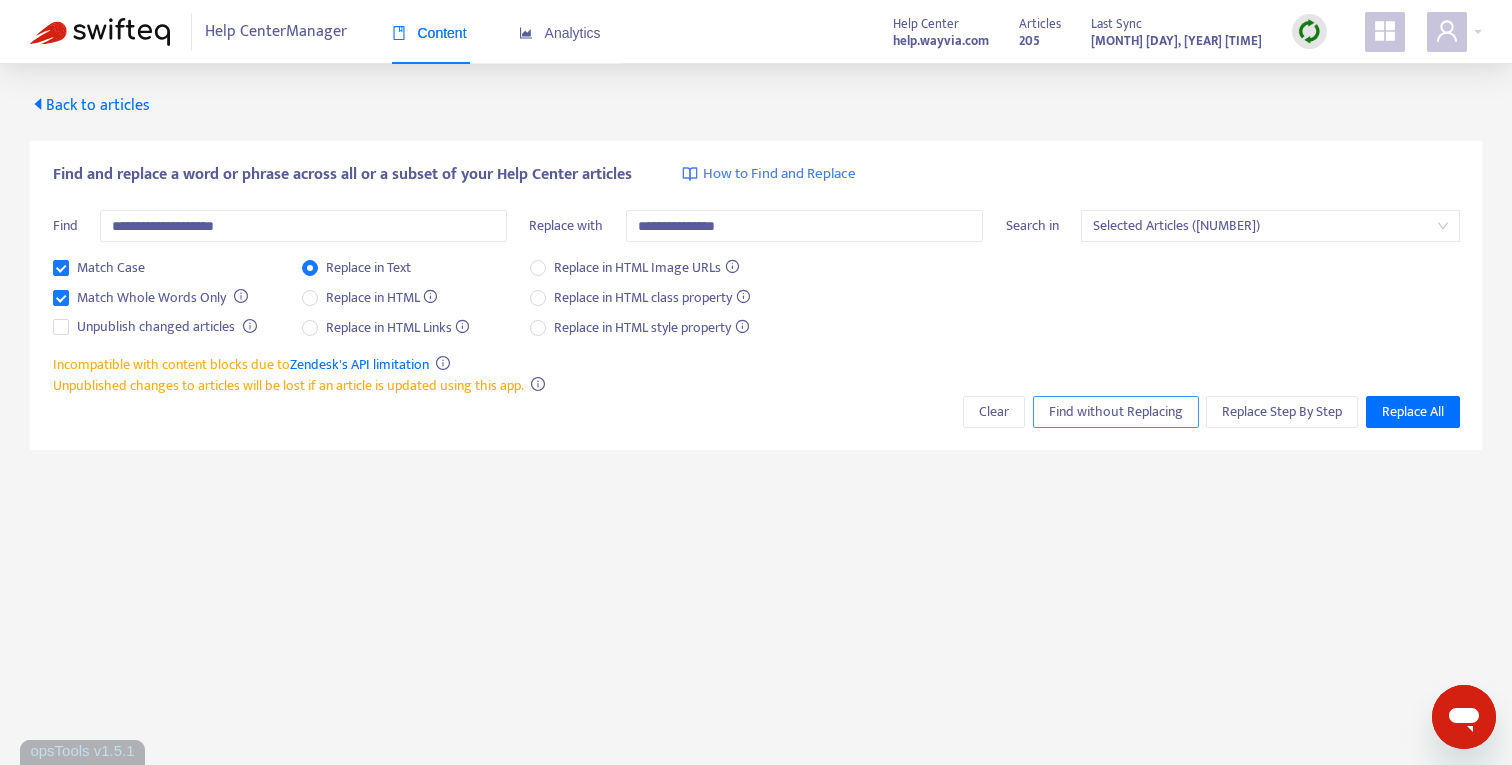 click on "Find without Replacing" at bounding box center [1116, 412] 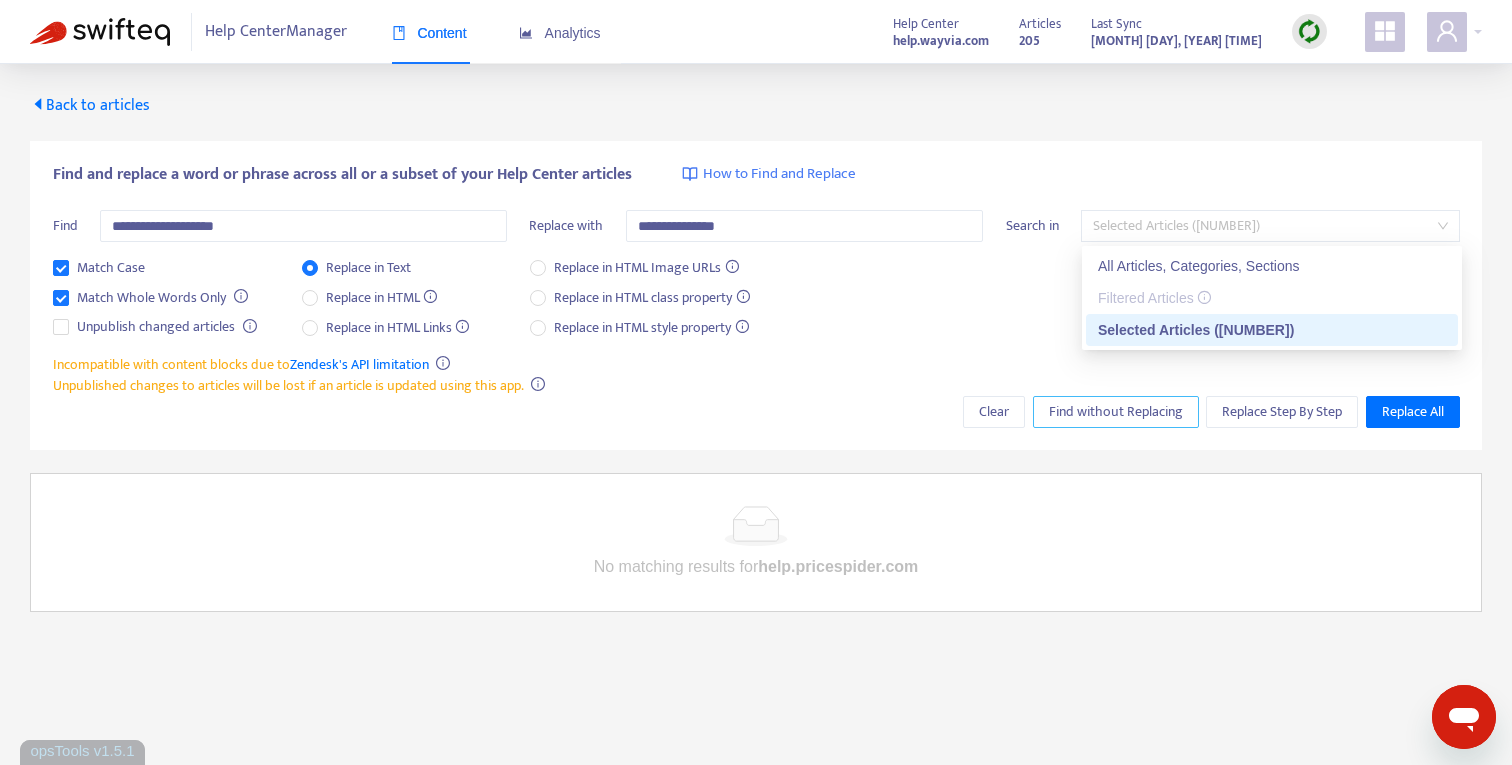 click on "Selected Articles ([NUMBER])" at bounding box center [1270, 226] 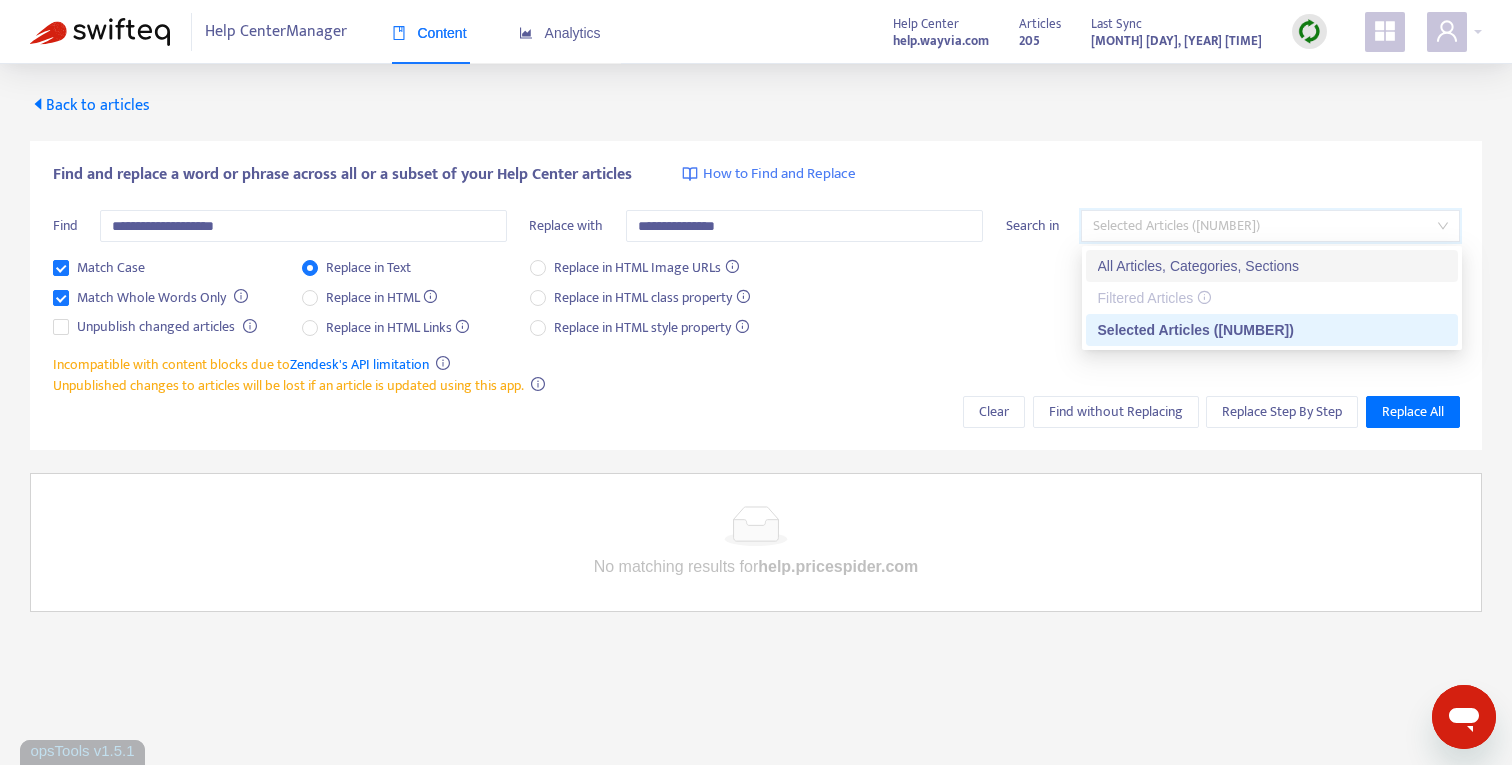 click on "All Articles, Categories, Sections" at bounding box center [1272, 266] 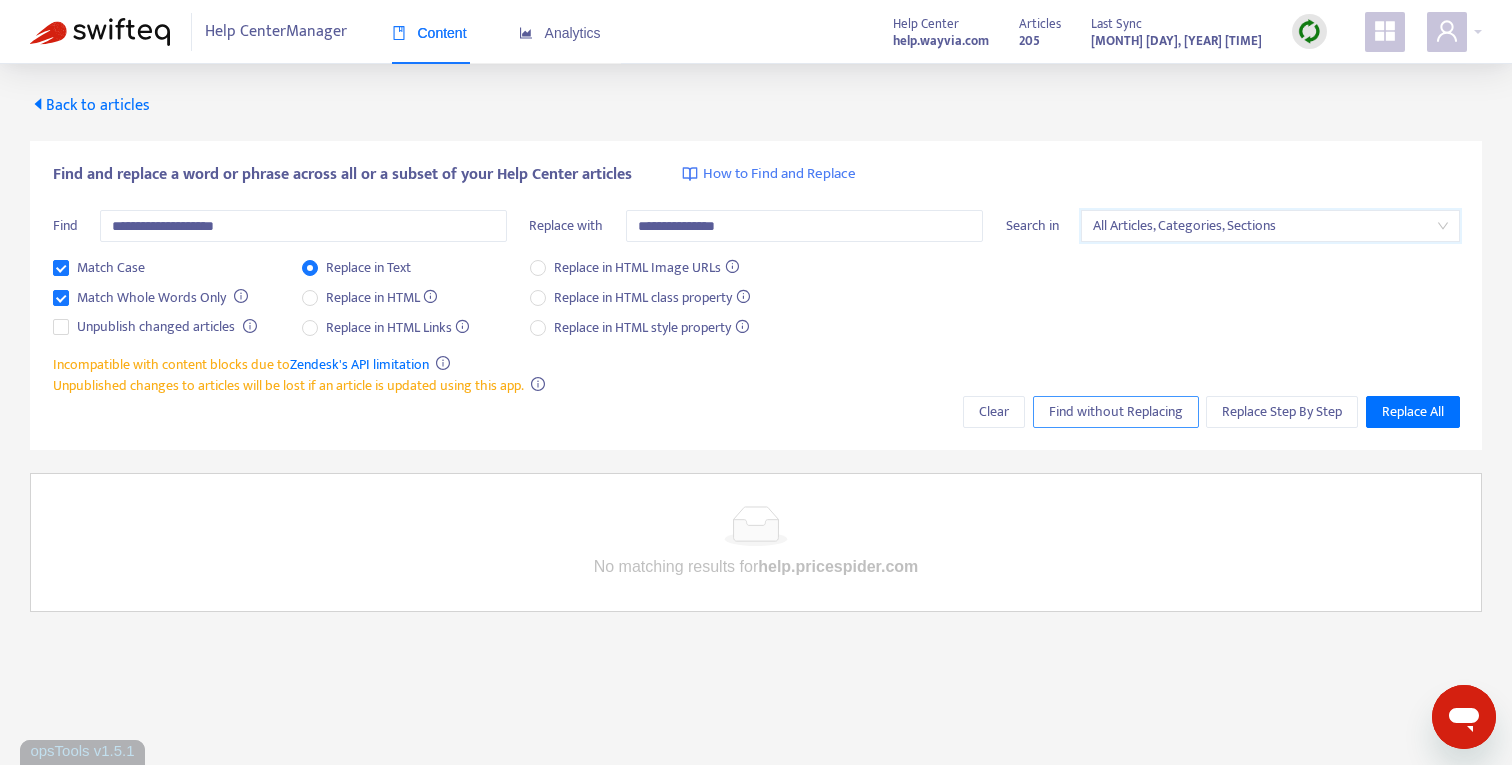 click on "Find without Replacing" at bounding box center [1116, 412] 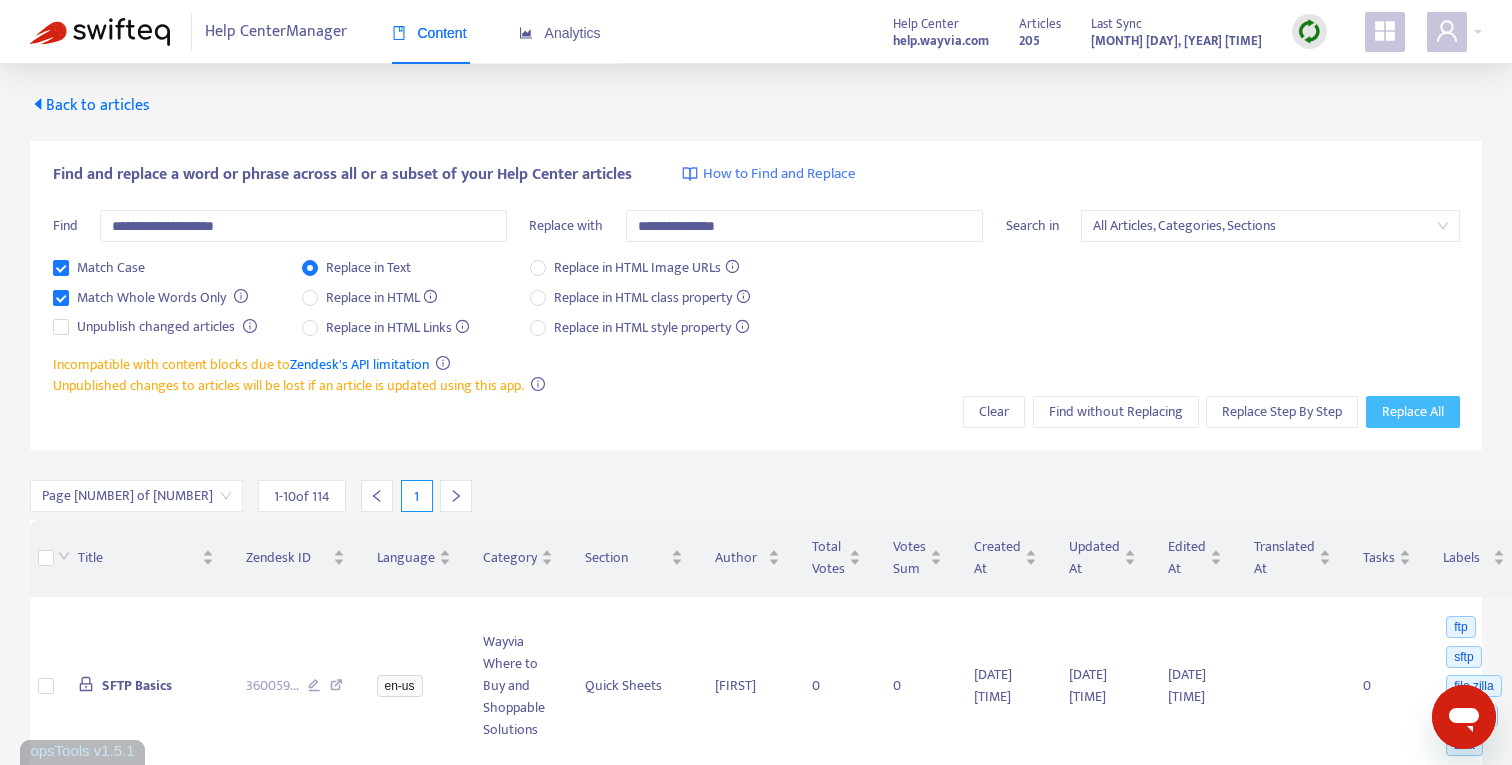 click on "Replace All" at bounding box center [1413, 412] 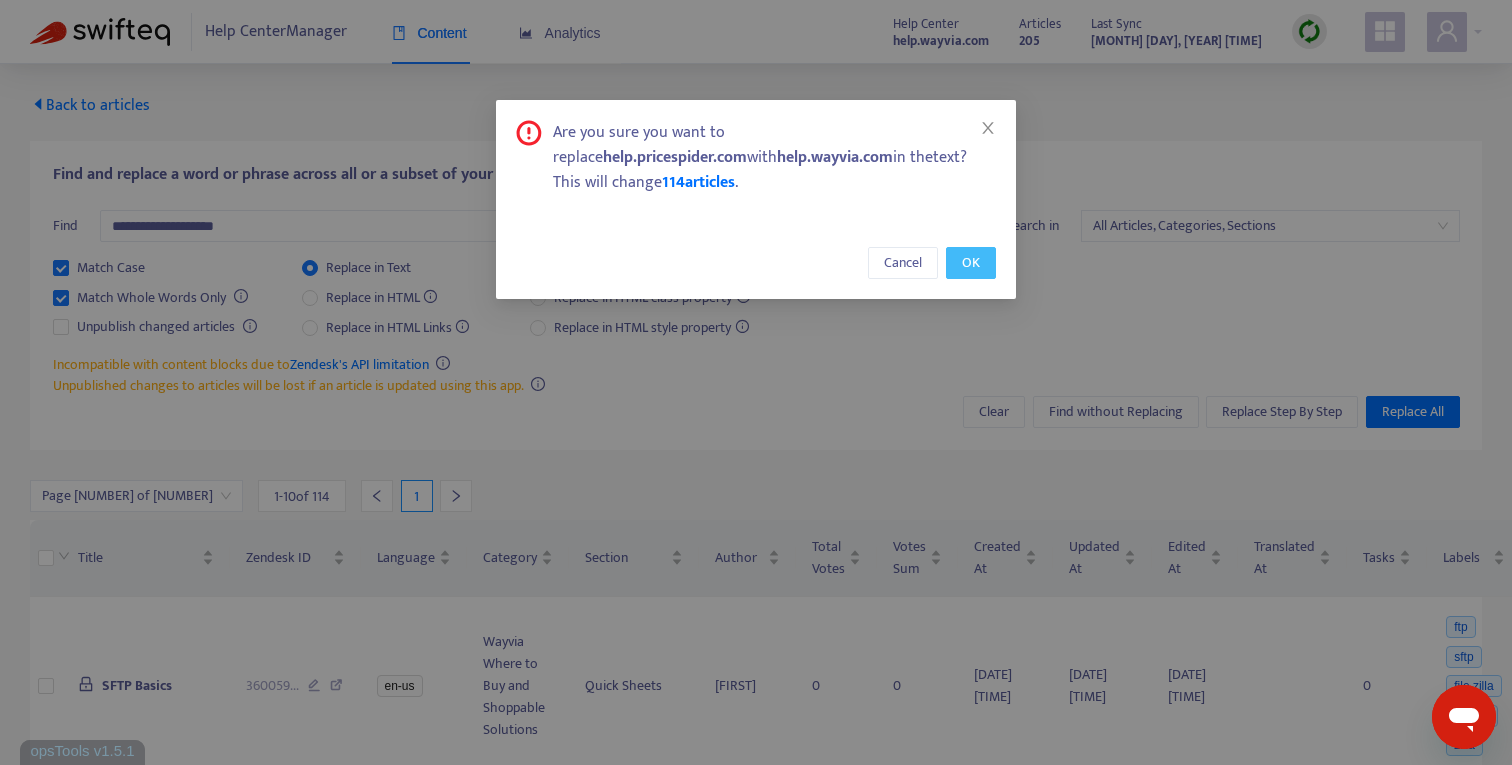 click on "OK" at bounding box center (971, 263) 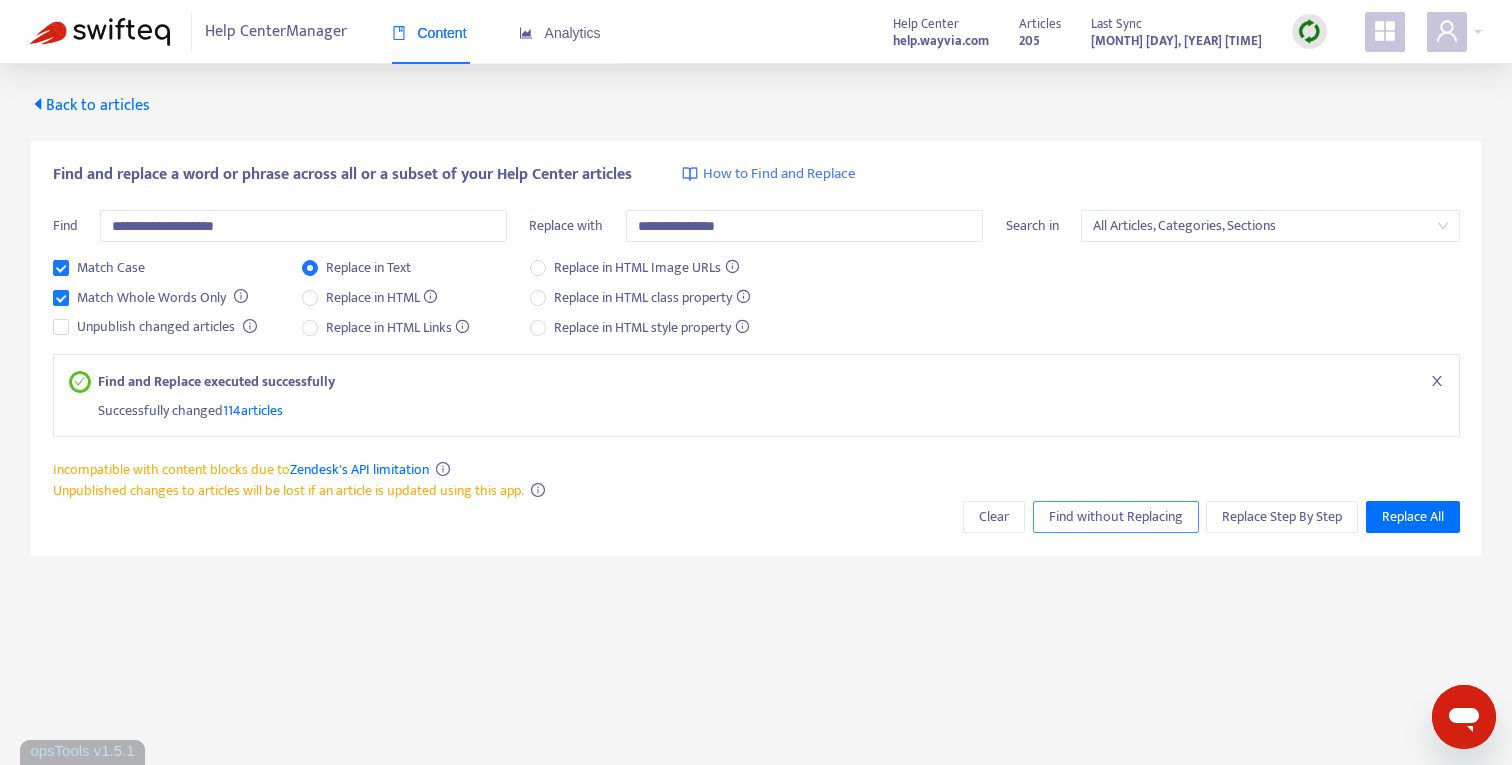 click on "Find without Replacing" at bounding box center [1116, 517] 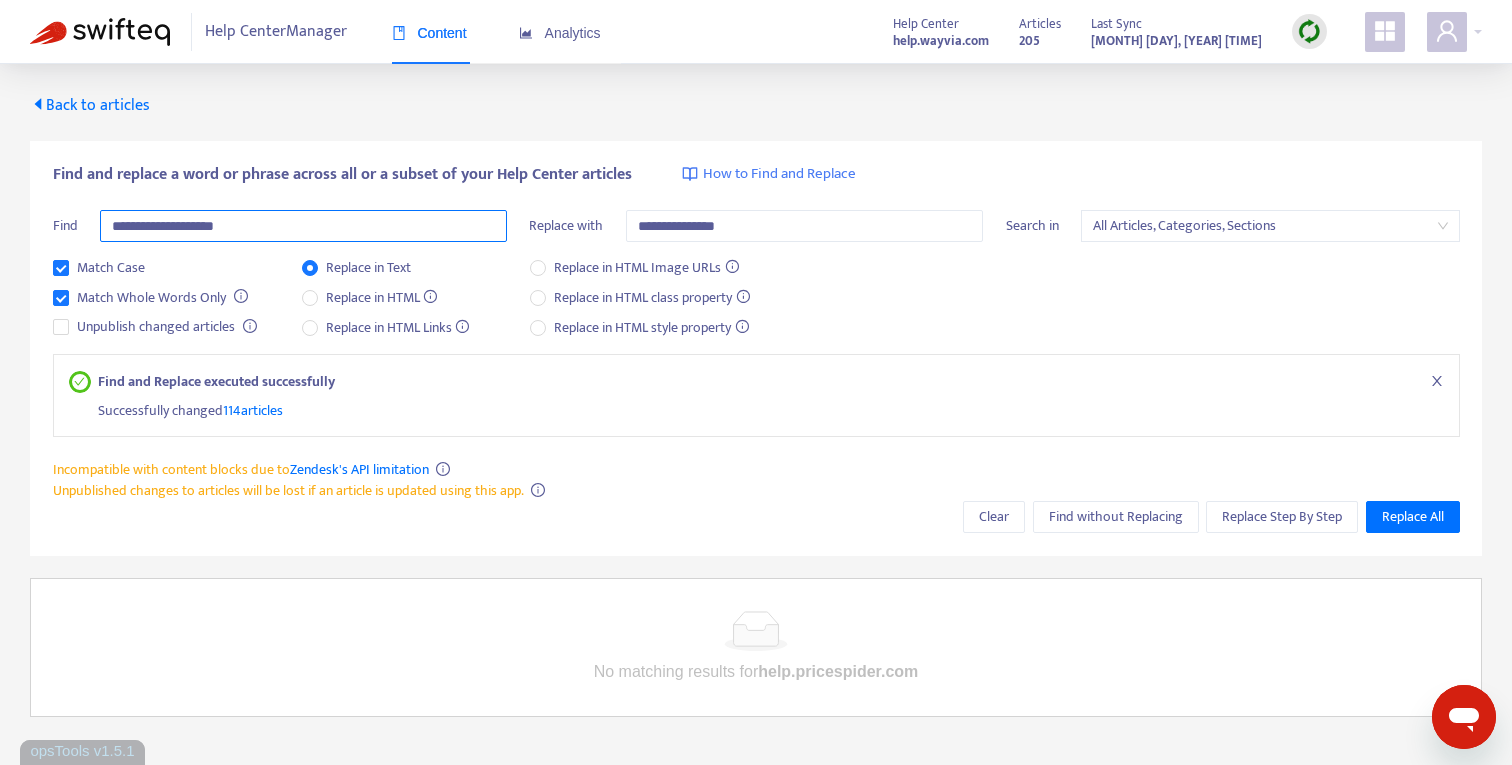 drag, startPoint x: 389, startPoint y: 240, endPoint x: 64, endPoint y: 188, distance: 329.1337 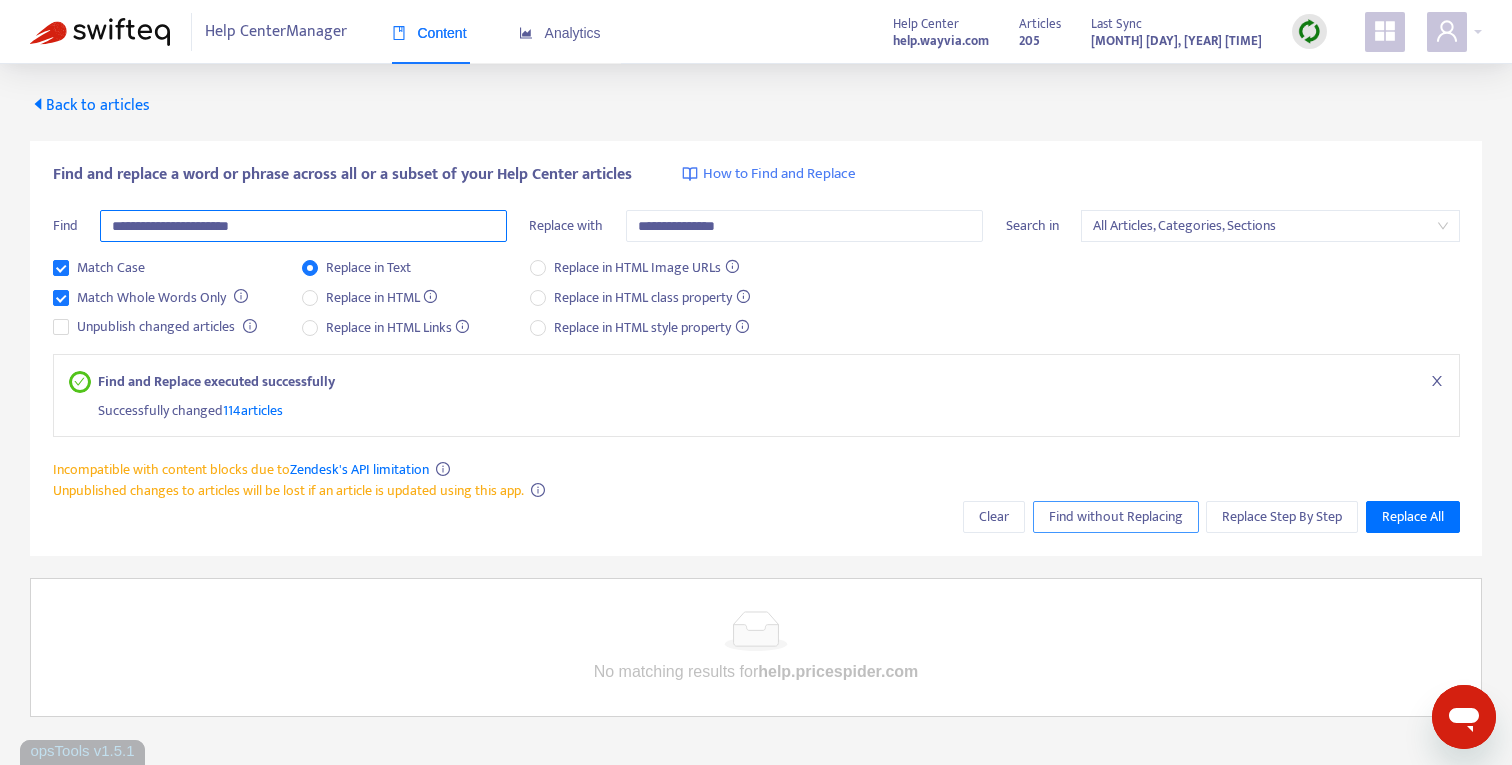 type on "**********" 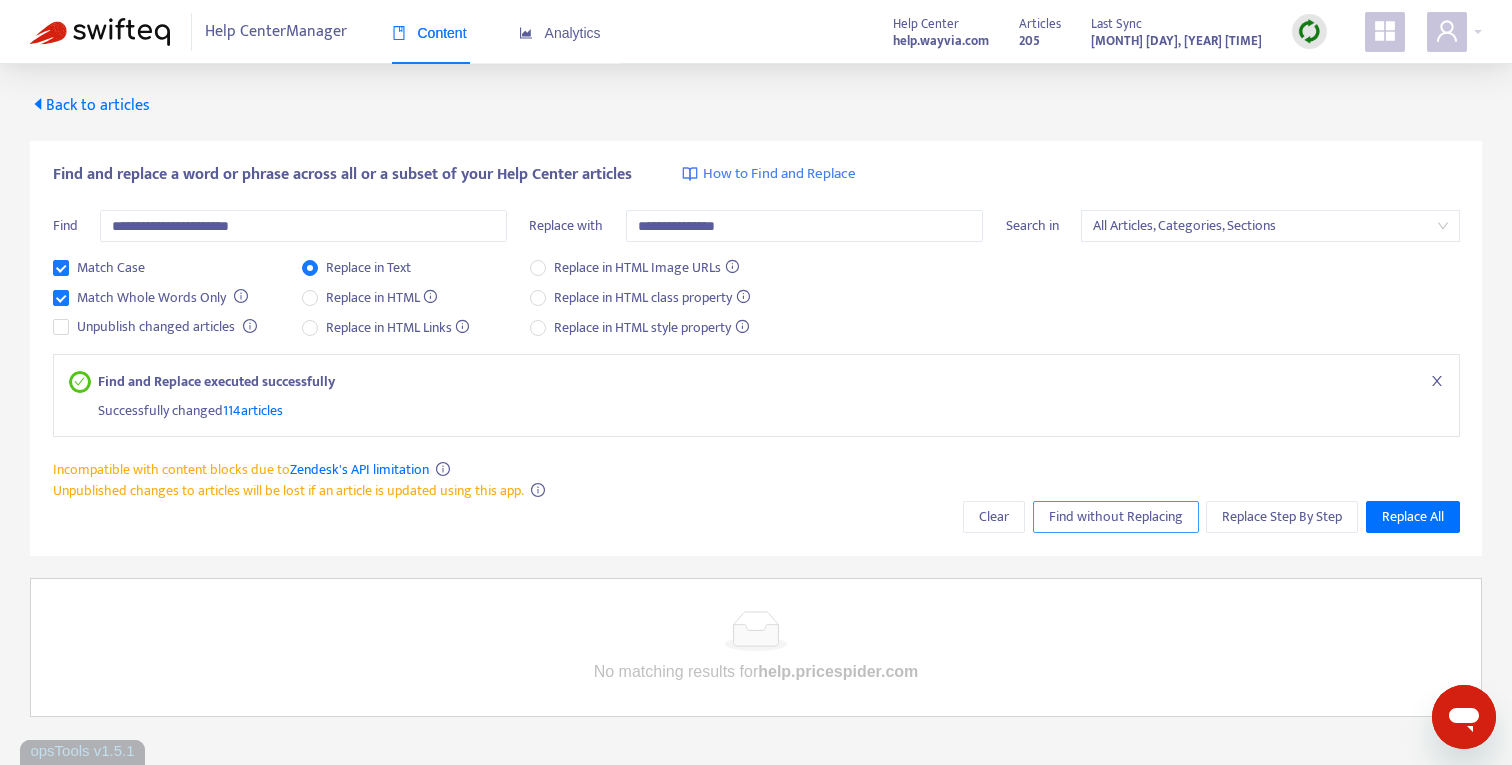 click on "Find without Replacing" at bounding box center (1116, 517) 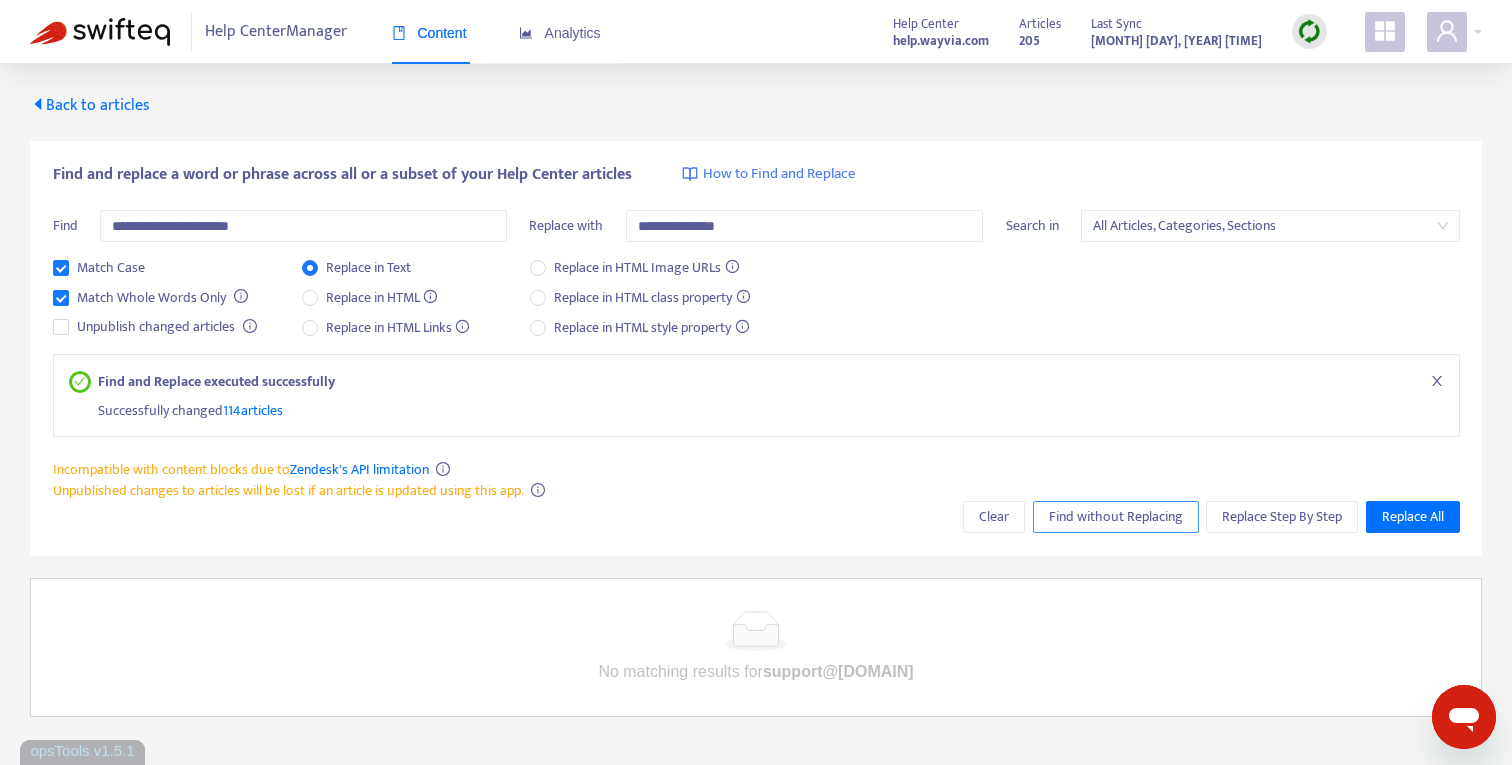 click on "Find without Replacing" at bounding box center (1116, 517) 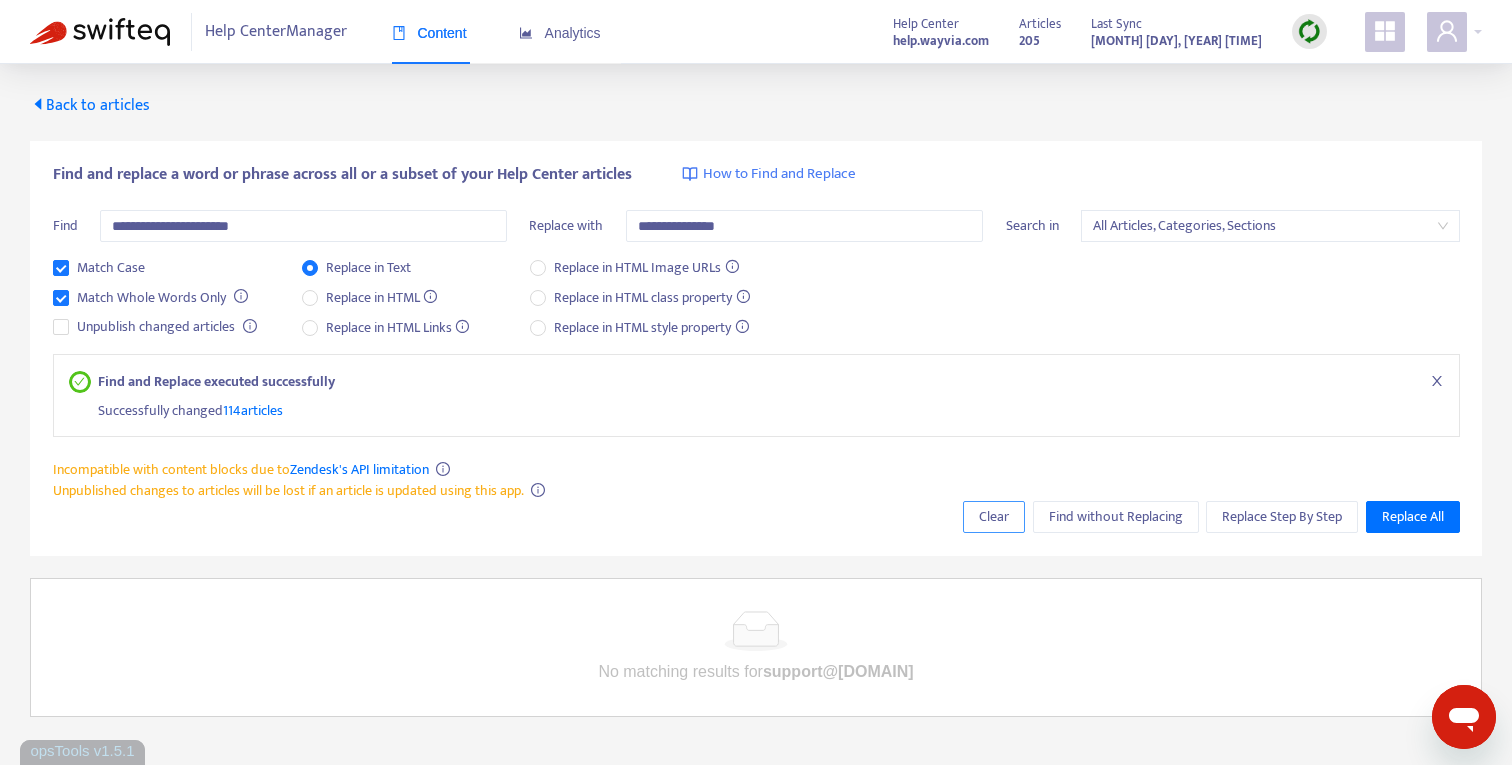 click on "Clear" at bounding box center [994, 517] 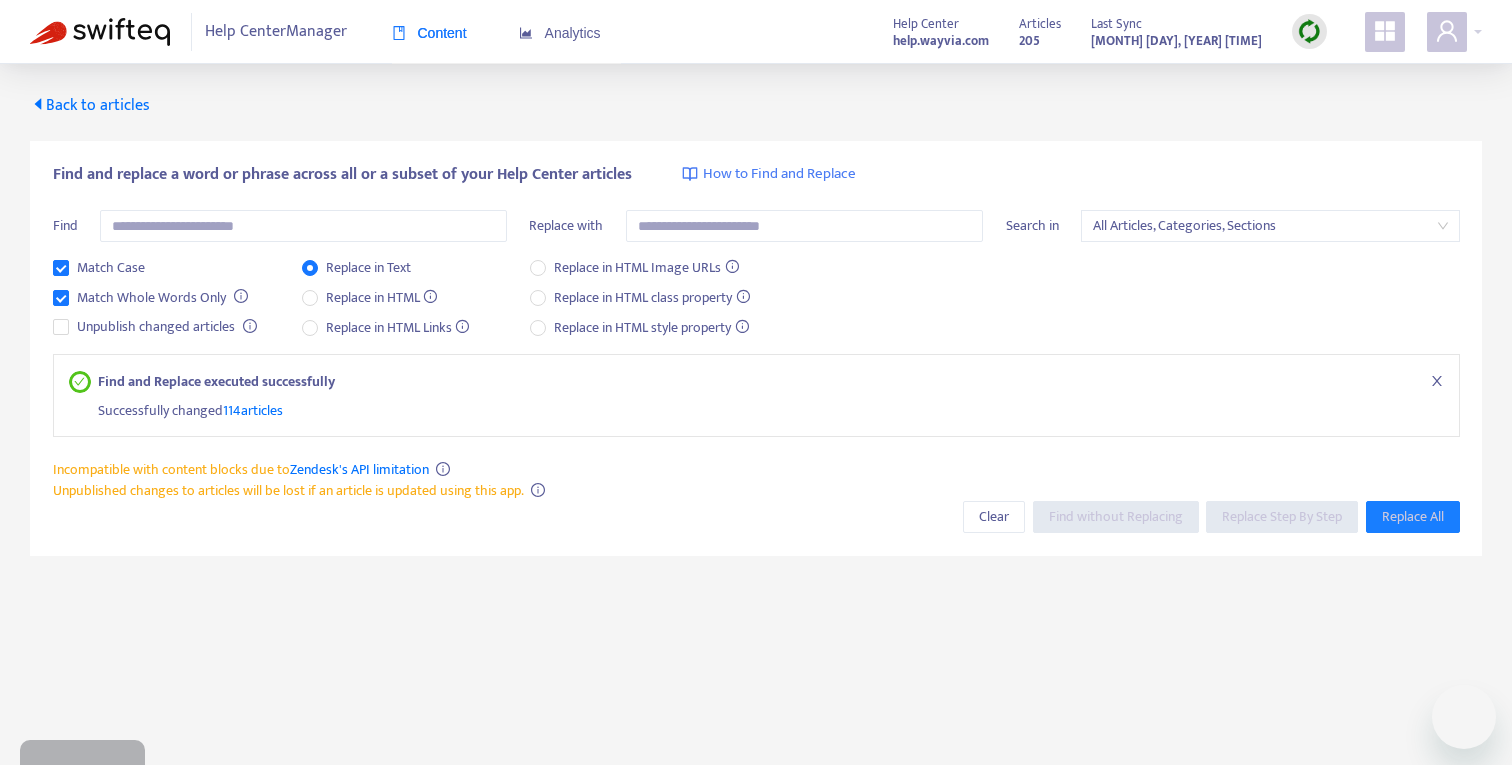 scroll, scrollTop: 0, scrollLeft: 0, axis: both 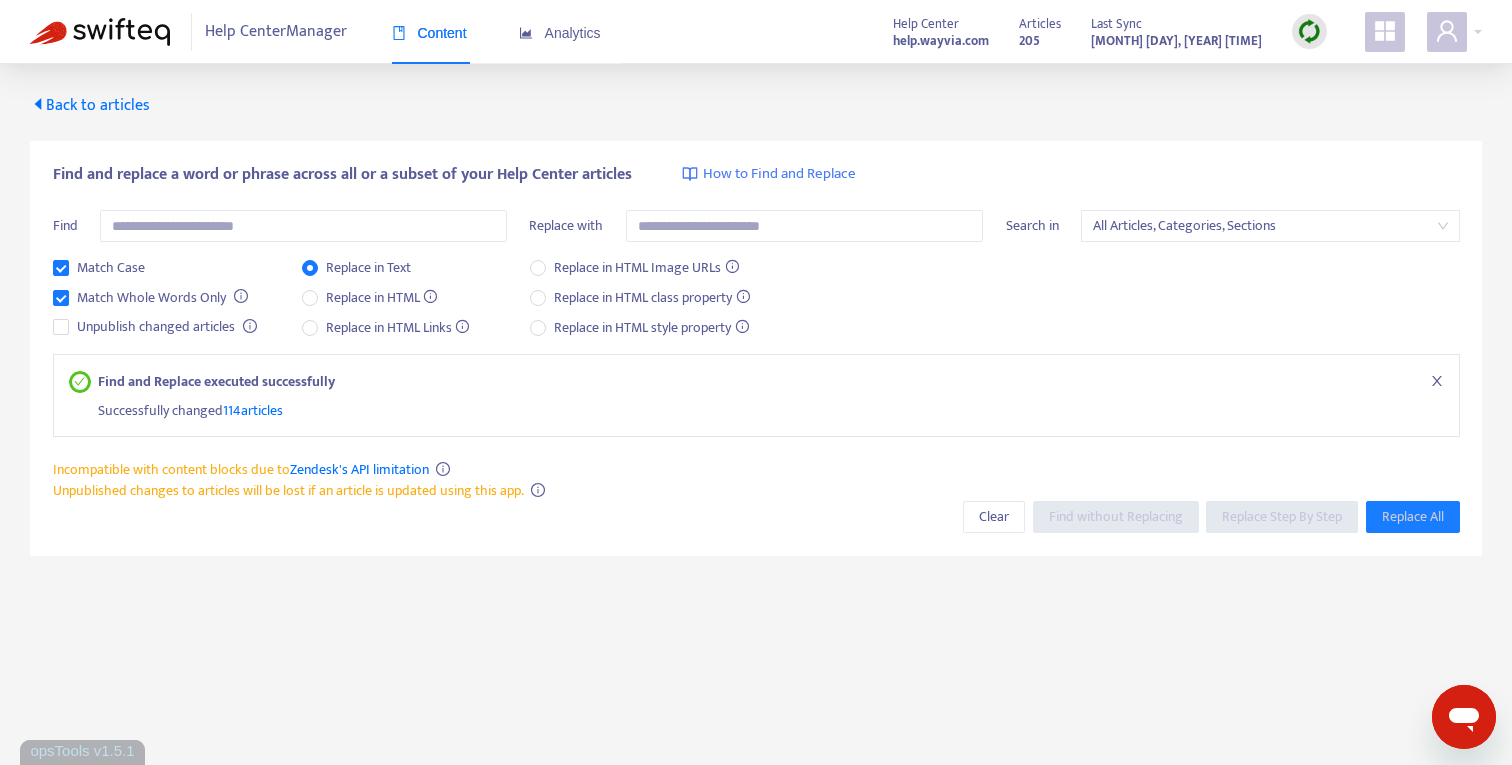 click on "Find and Replace executed successfully Successfully changed  114  articles" at bounding box center [756, 311] 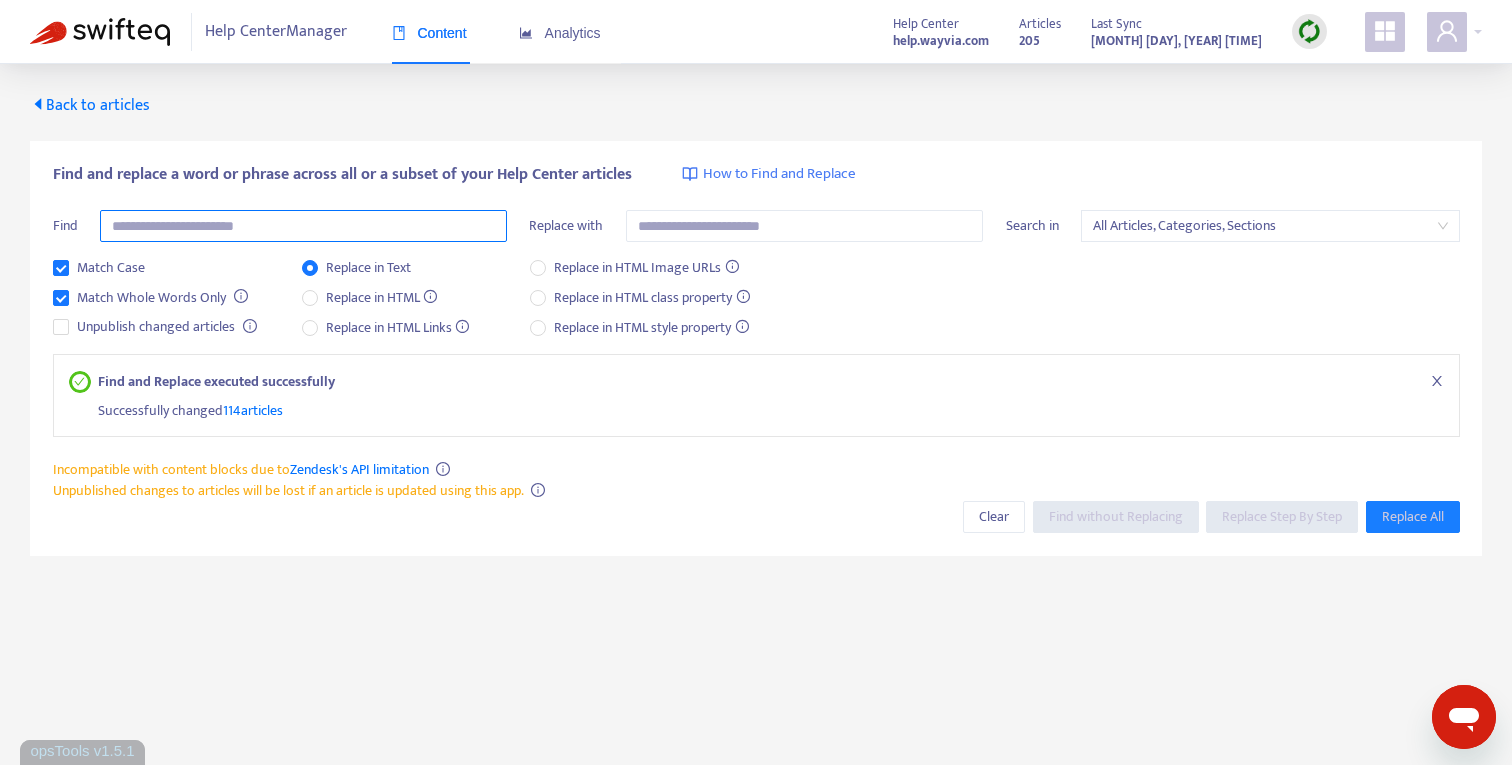 click at bounding box center (303, 226) 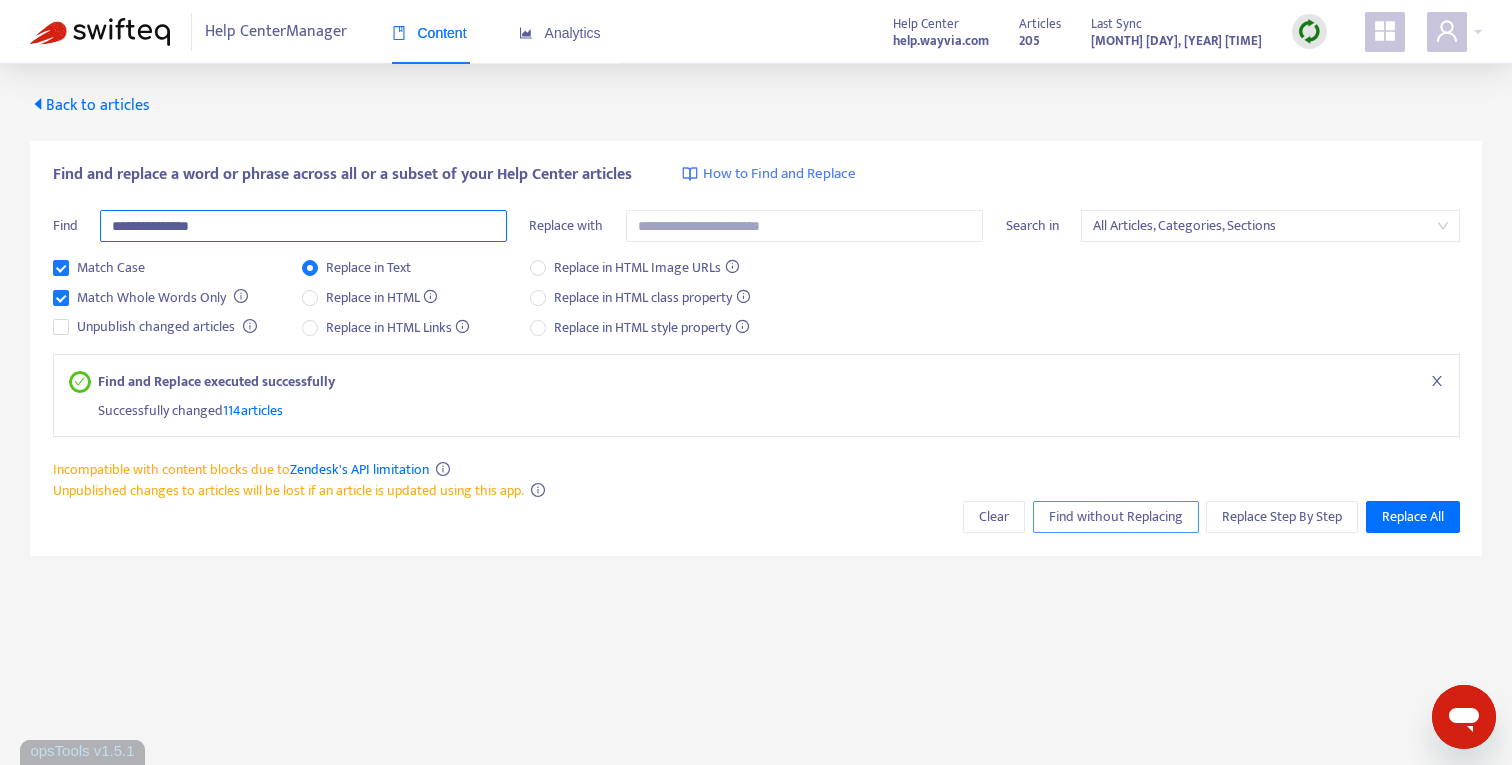 type on "**********" 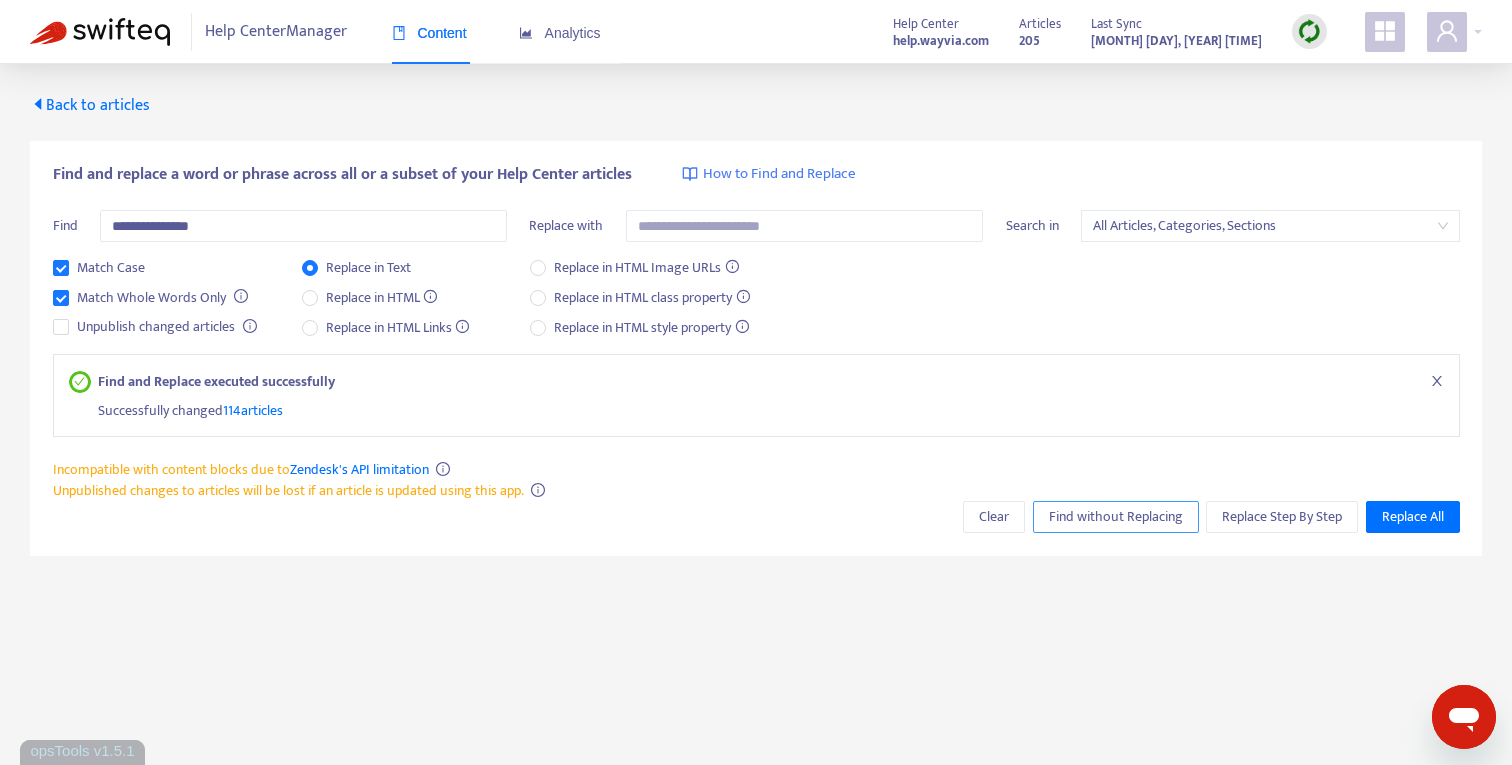 click on "Find without Replacing" at bounding box center [1116, 517] 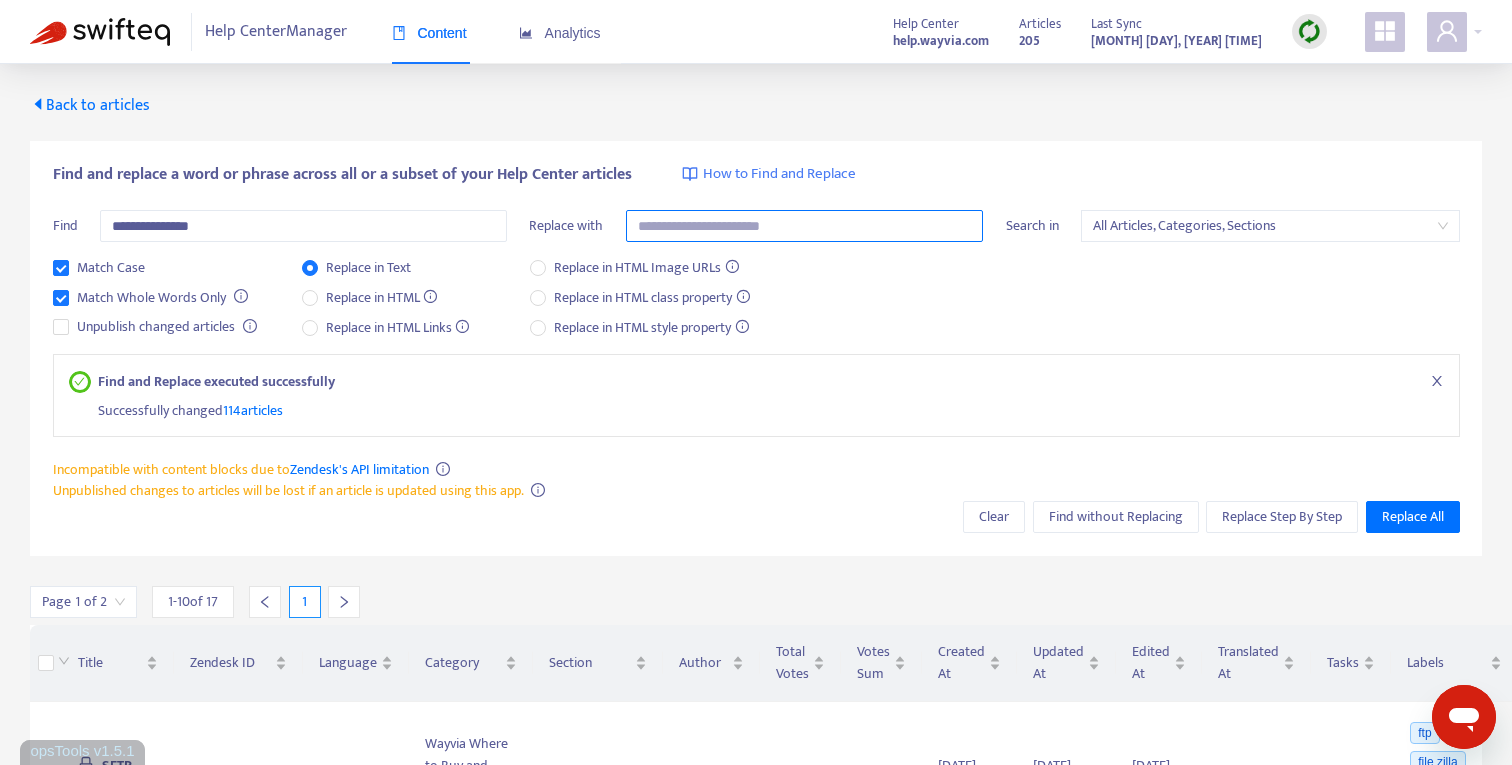click at bounding box center [805, 226] 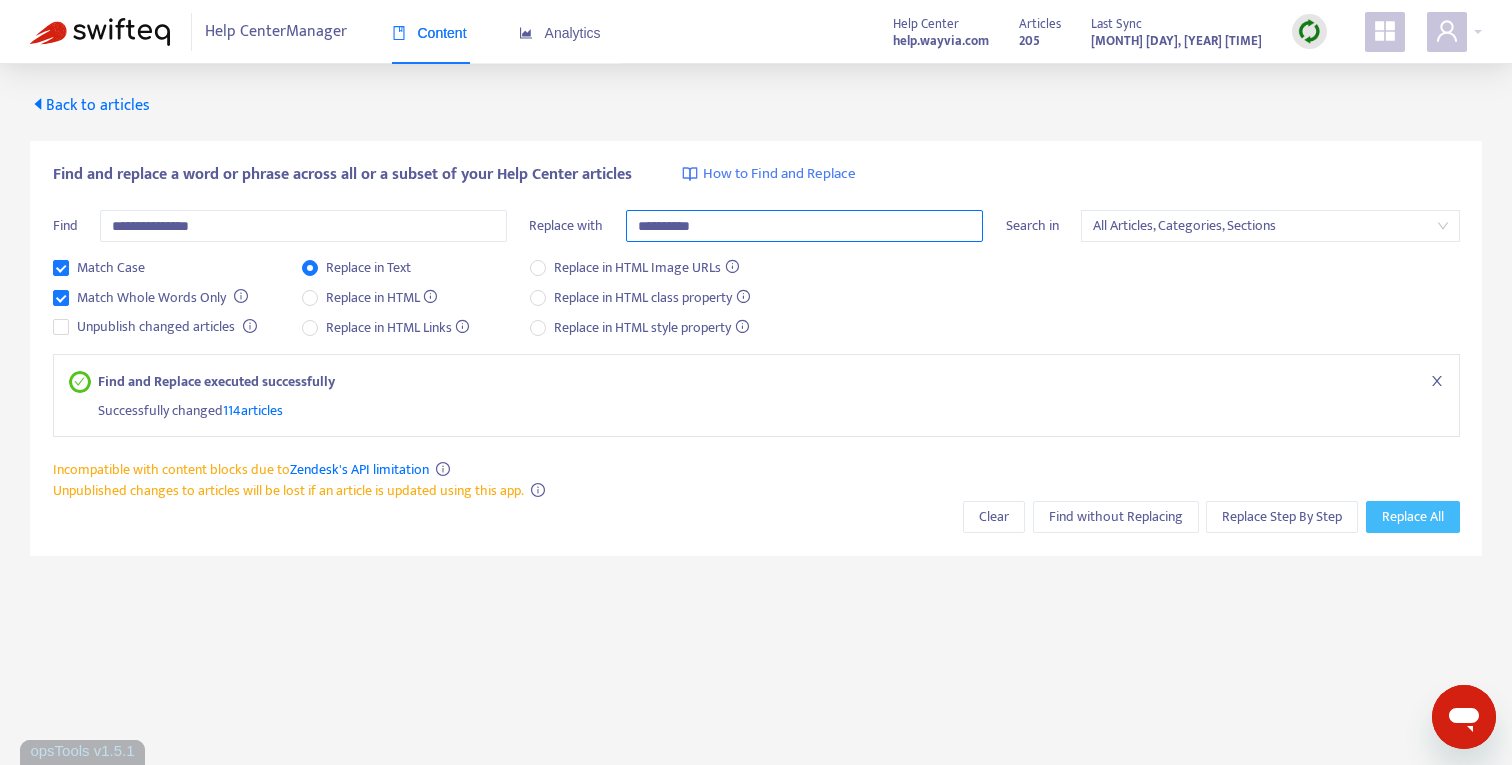 type on "**********" 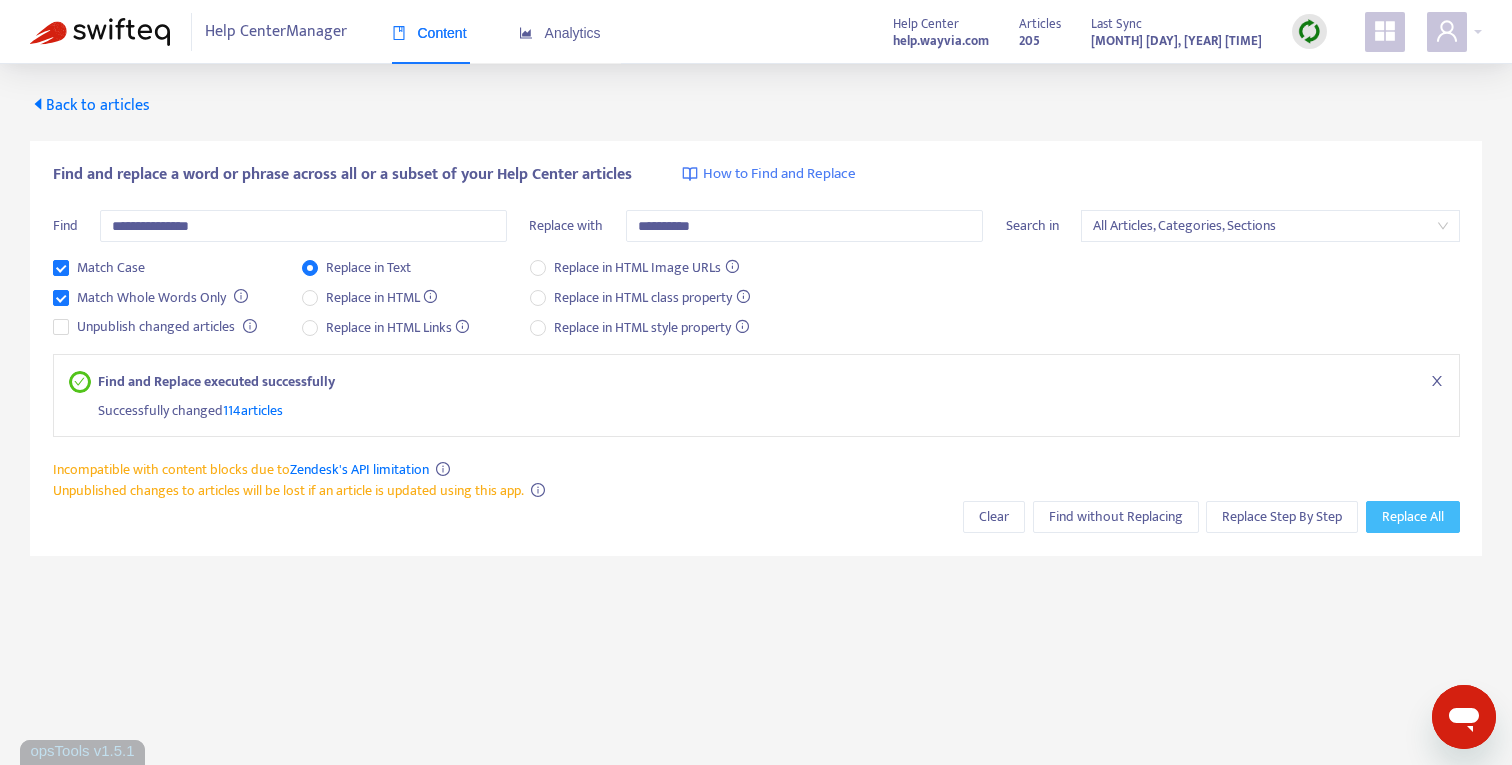 click on "Replace All" at bounding box center (1413, 517) 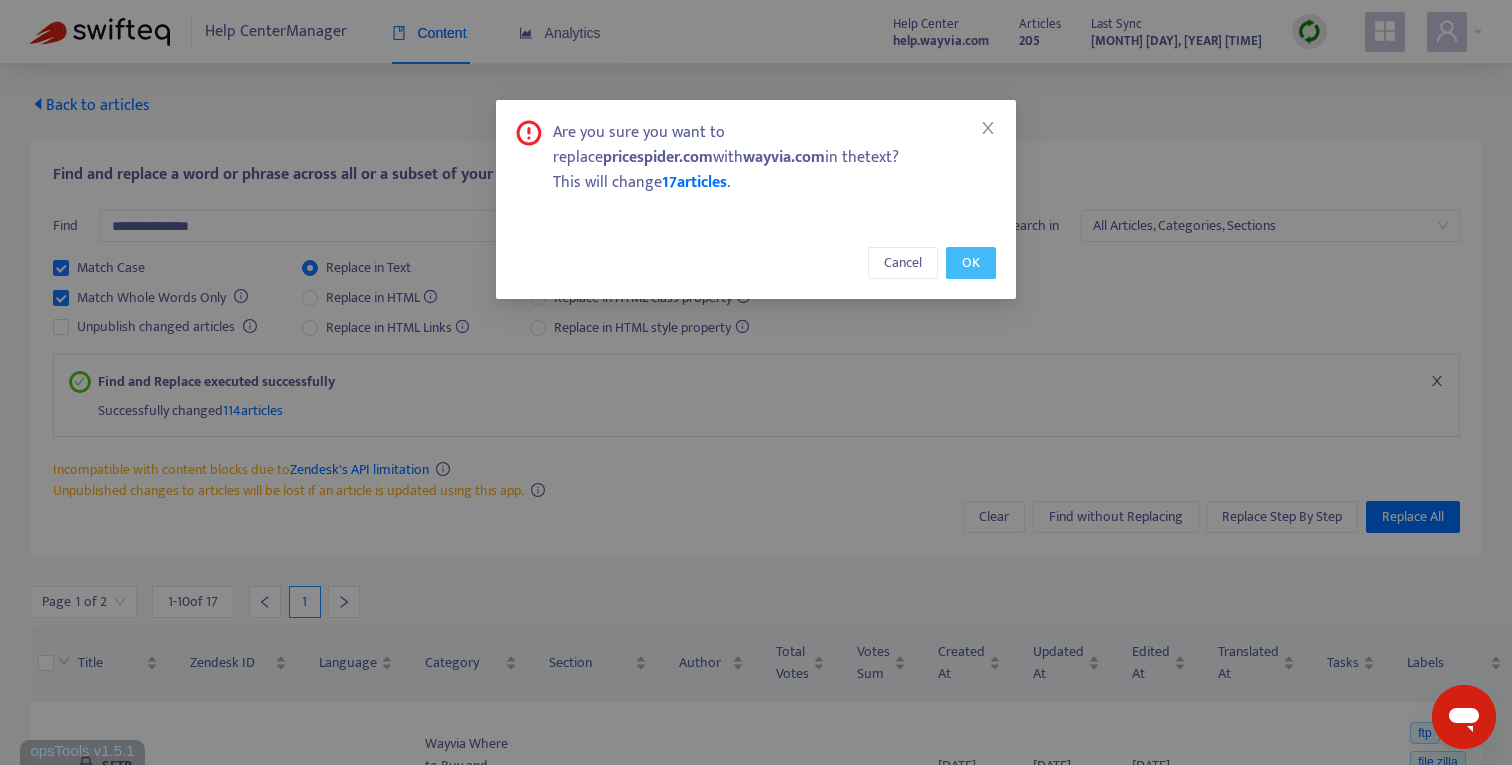 click on "OK" at bounding box center (971, 263) 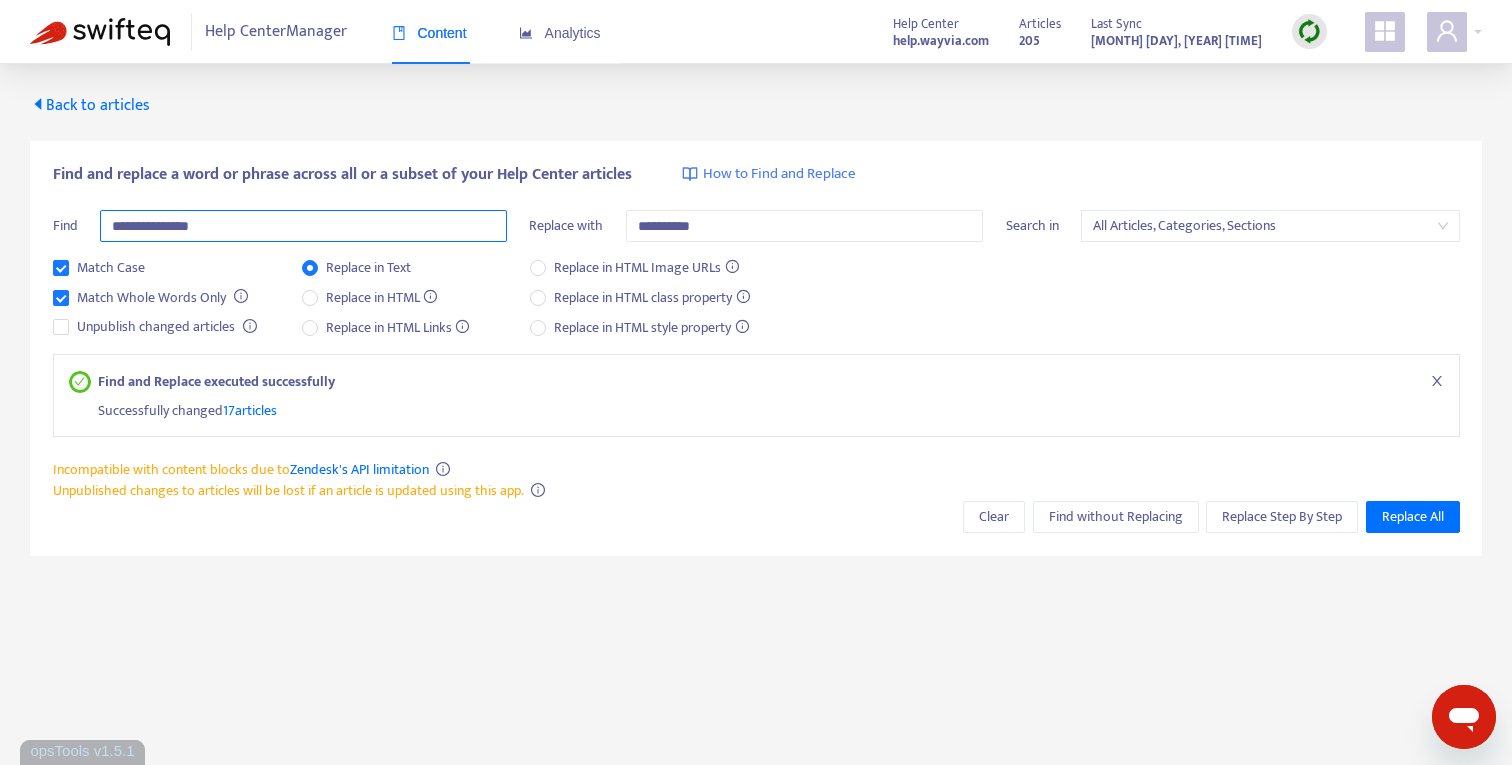 click on "**********" at bounding box center [303, 226] 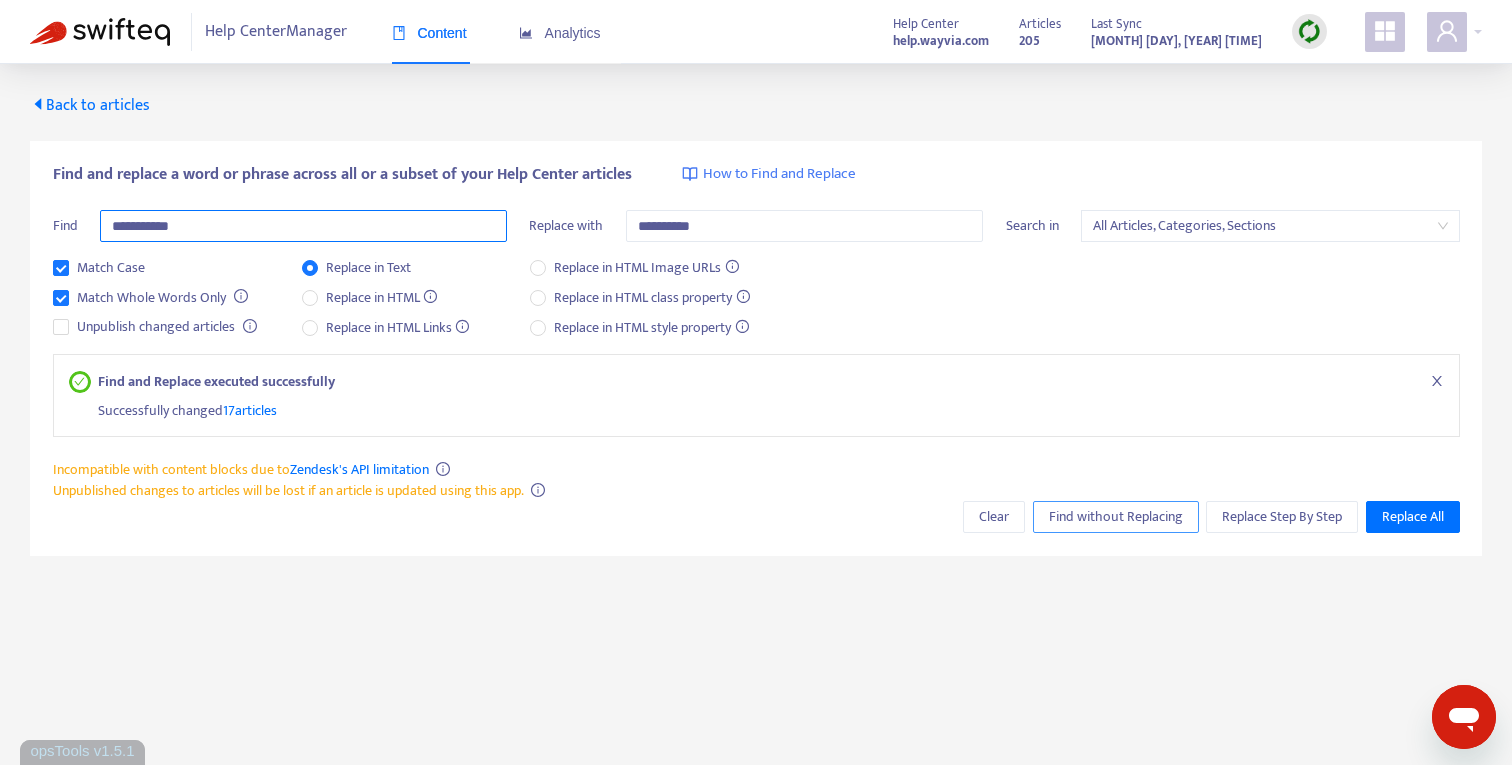 type on "**********" 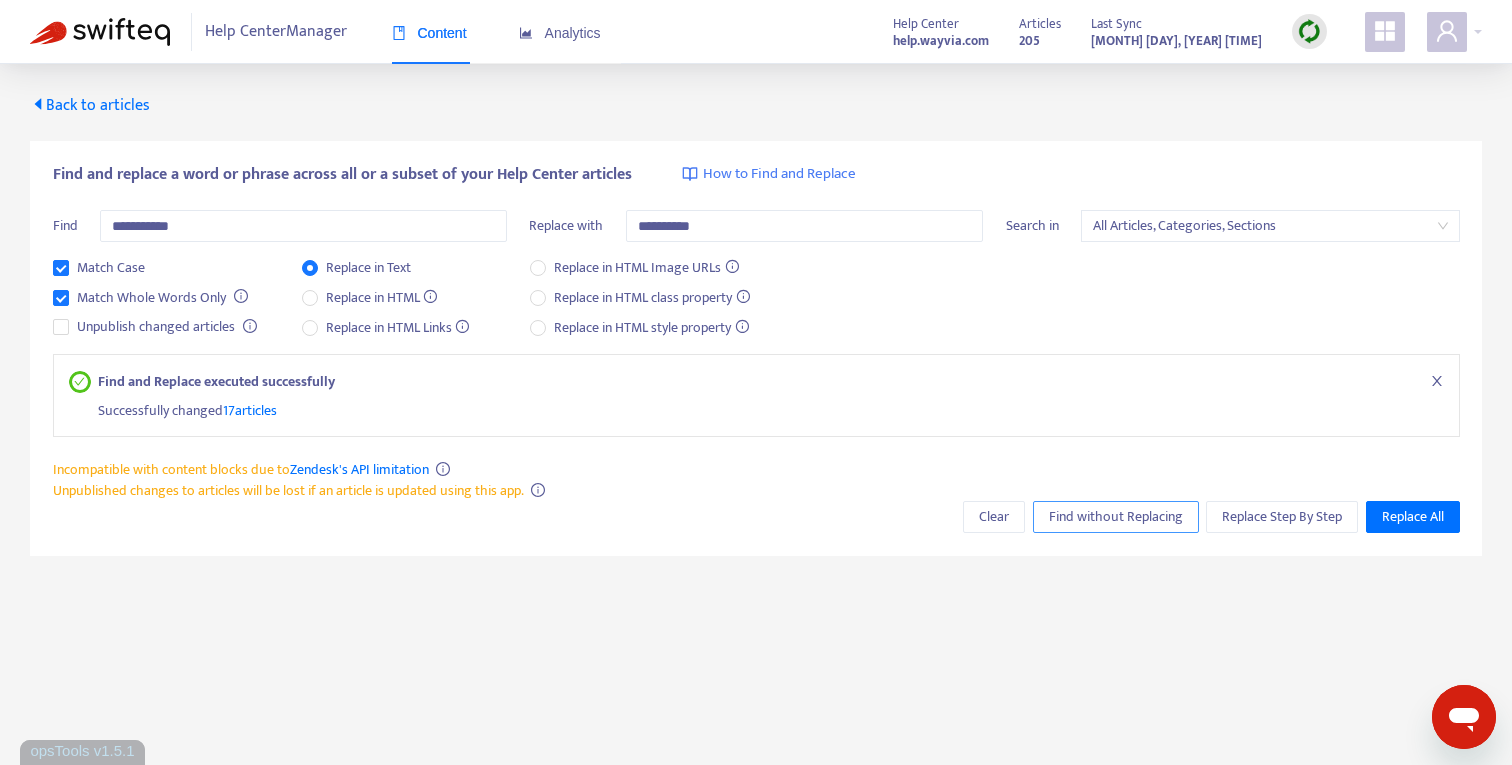 click on "Find without Replacing" at bounding box center [1116, 517] 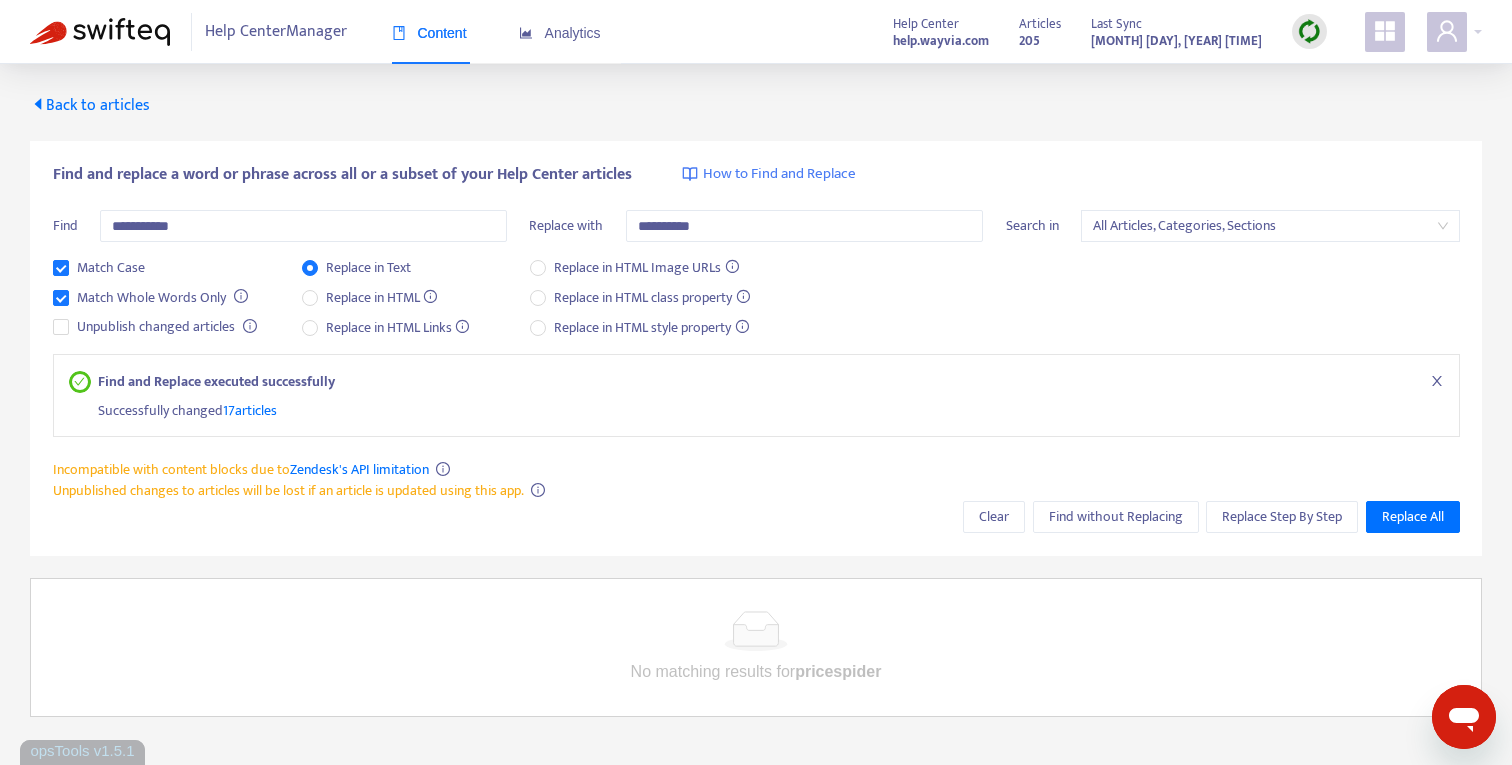 click on "Successfully changed  17  articles" at bounding box center [771, 406] 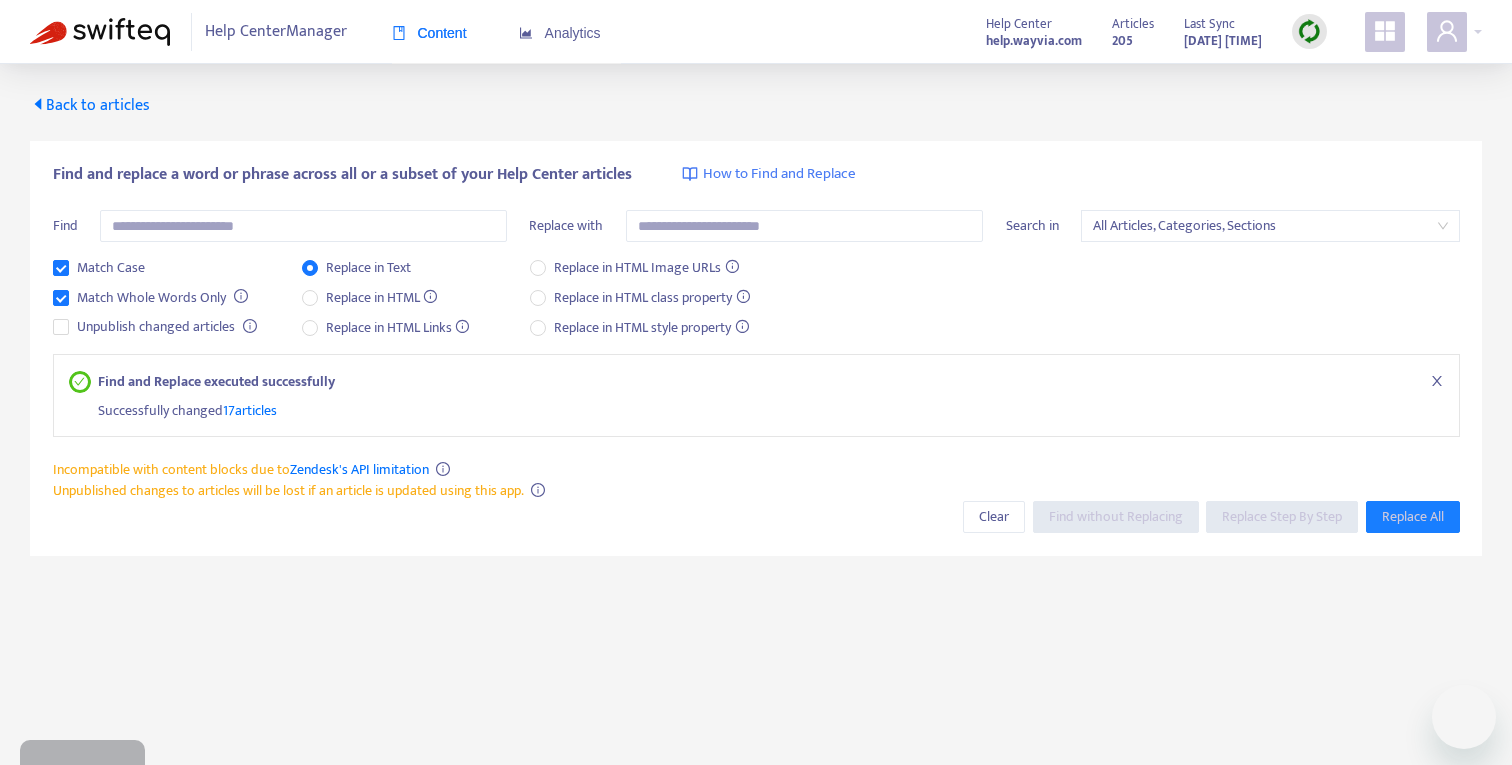 scroll, scrollTop: 0, scrollLeft: 0, axis: both 